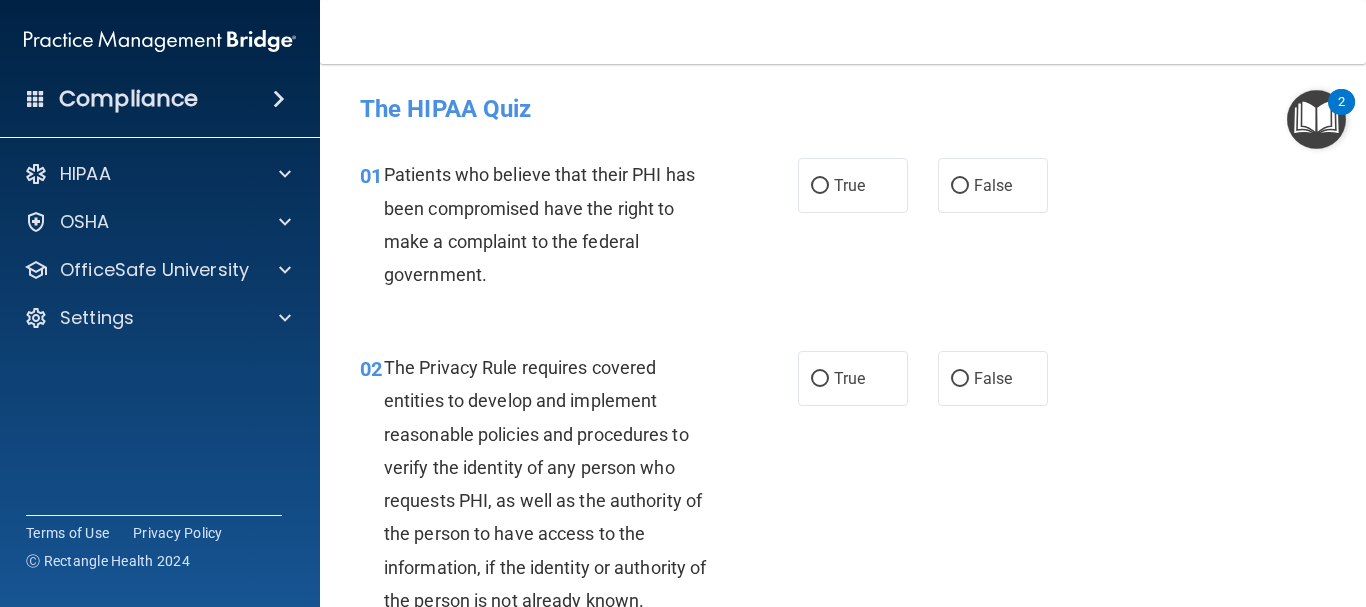 scroll, scrollTop: 0, scrollLeft: 0, axis: both 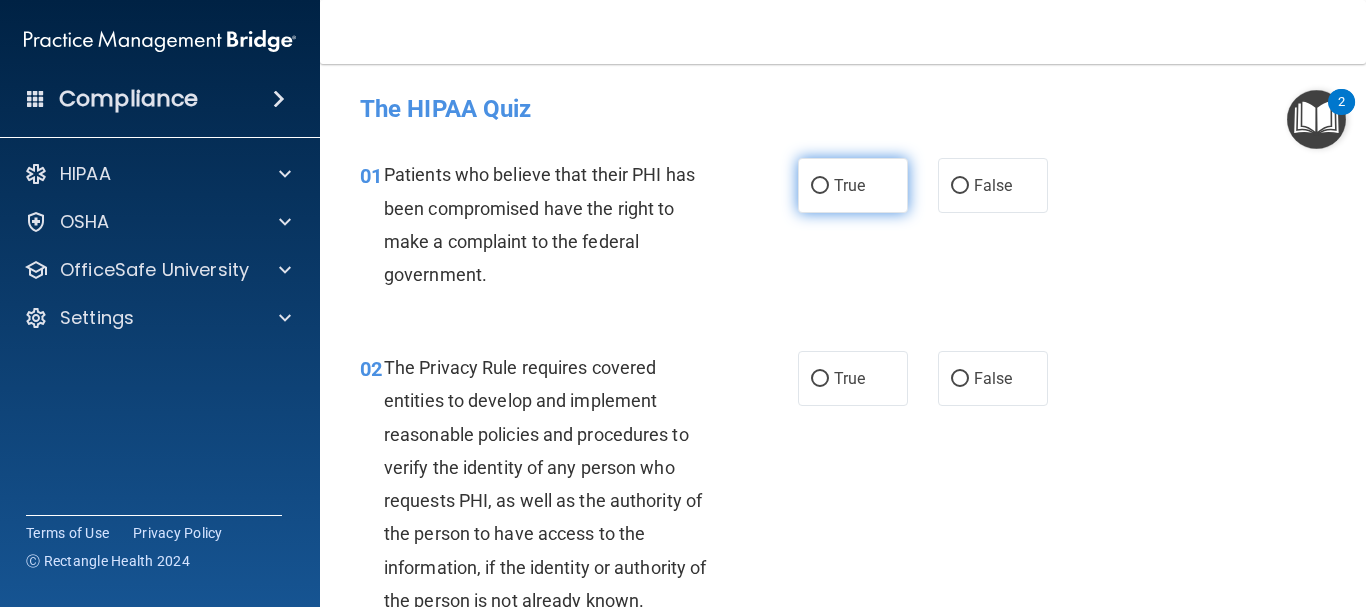 click on "True" at bounding box center (853, 185) 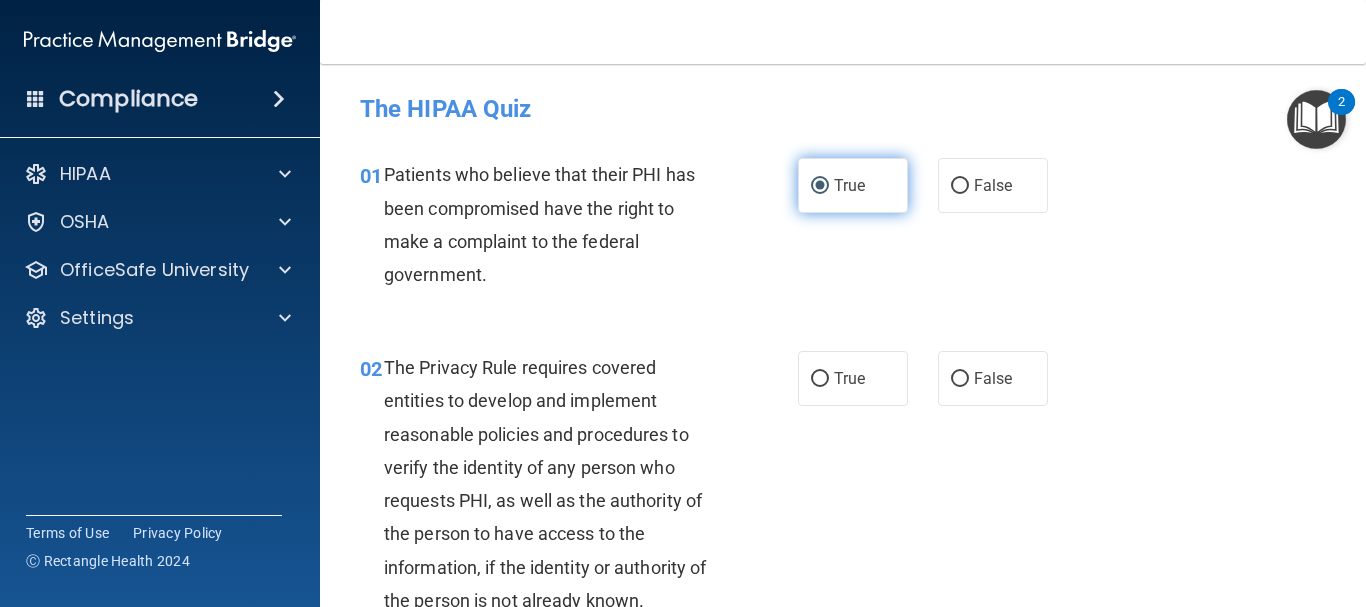click on "True" at bounding box center (853, 185) 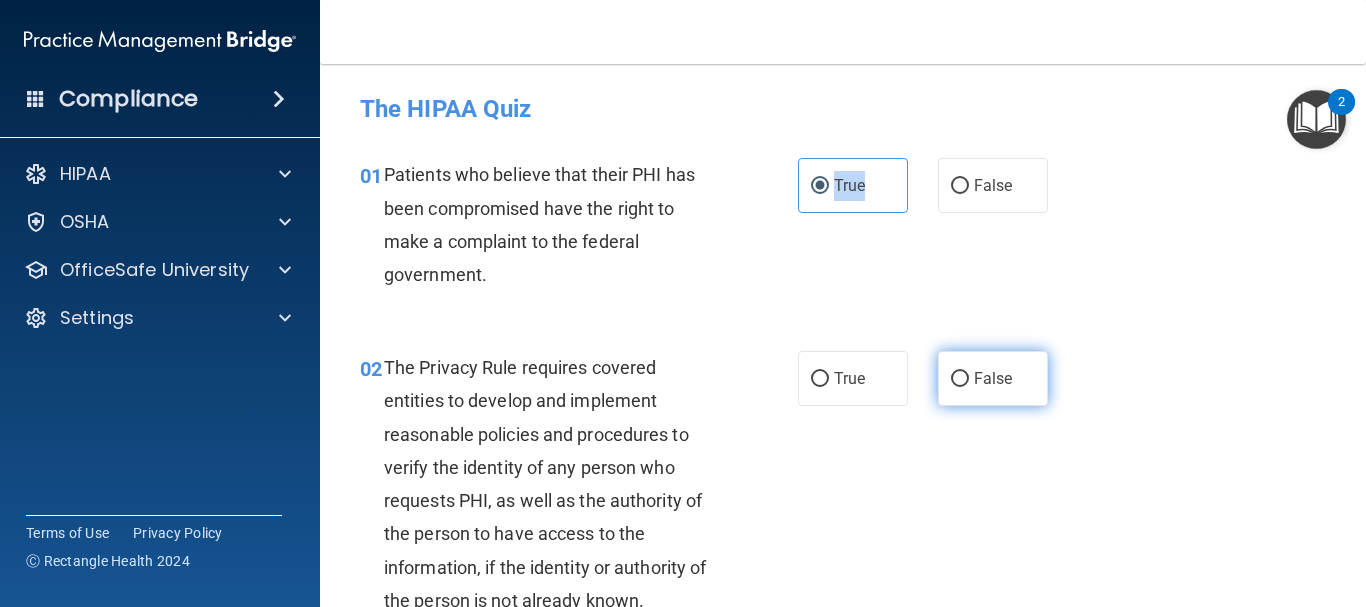 click on "False" at bounding box center [960, 379] 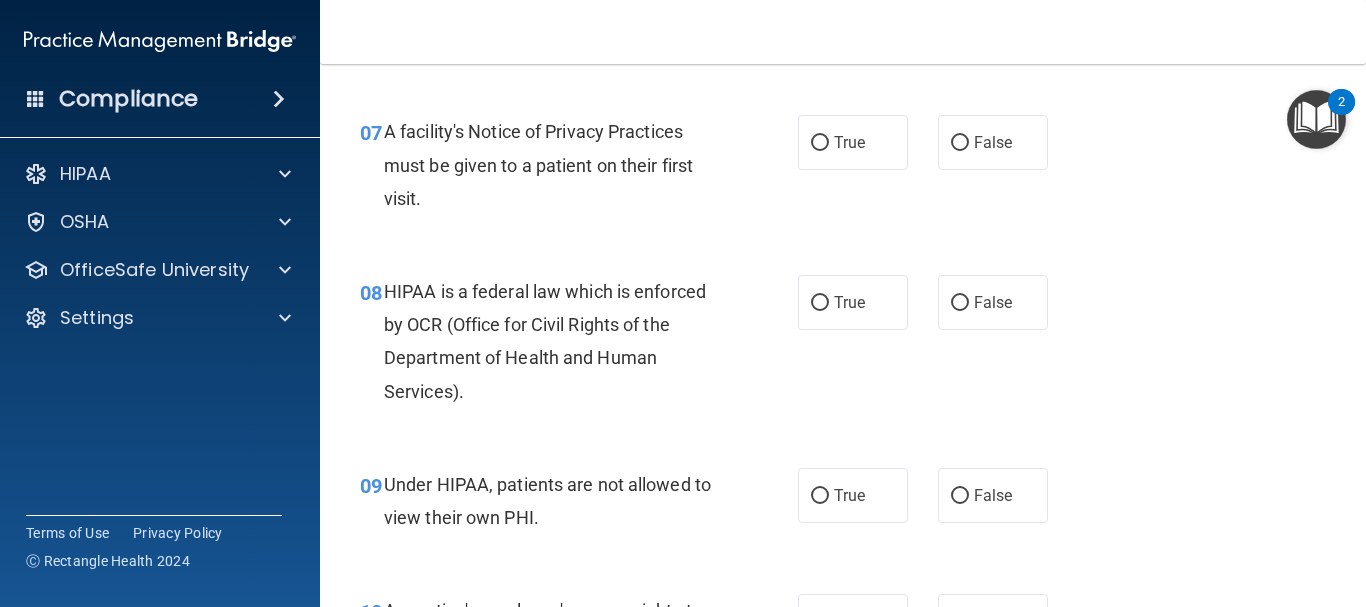 scroll, scrollTop: 1400, scrollLeft: 0, axis: vertical 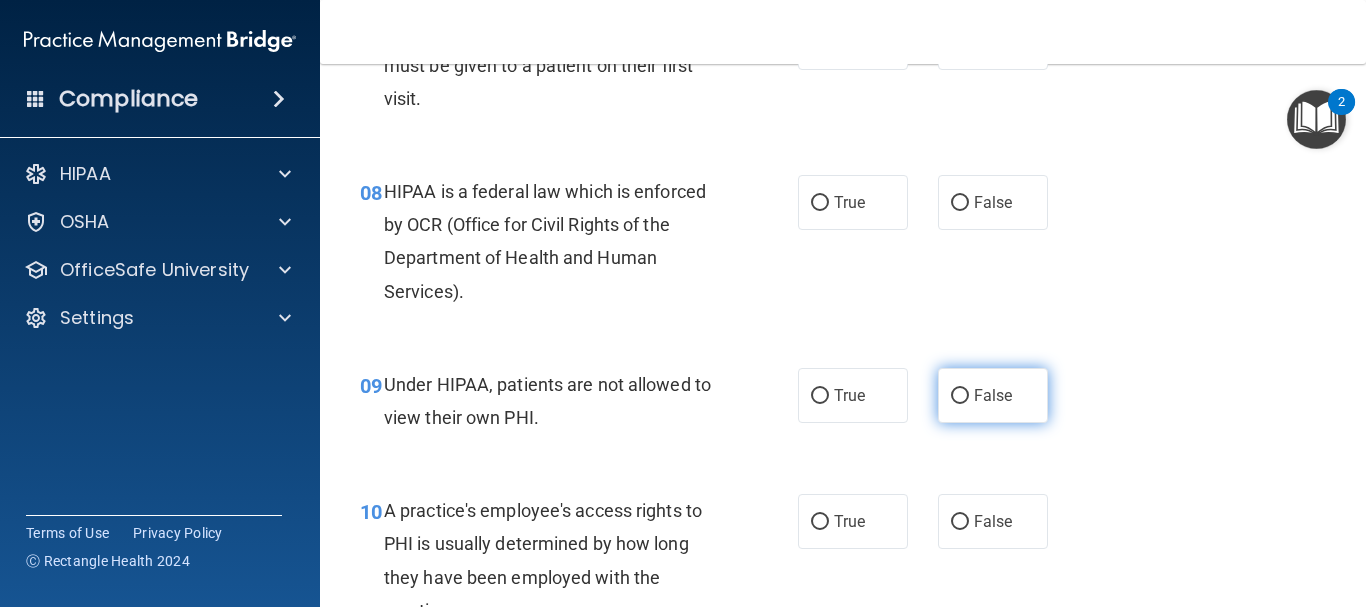 click on "False" at bounding box center [960, 396] 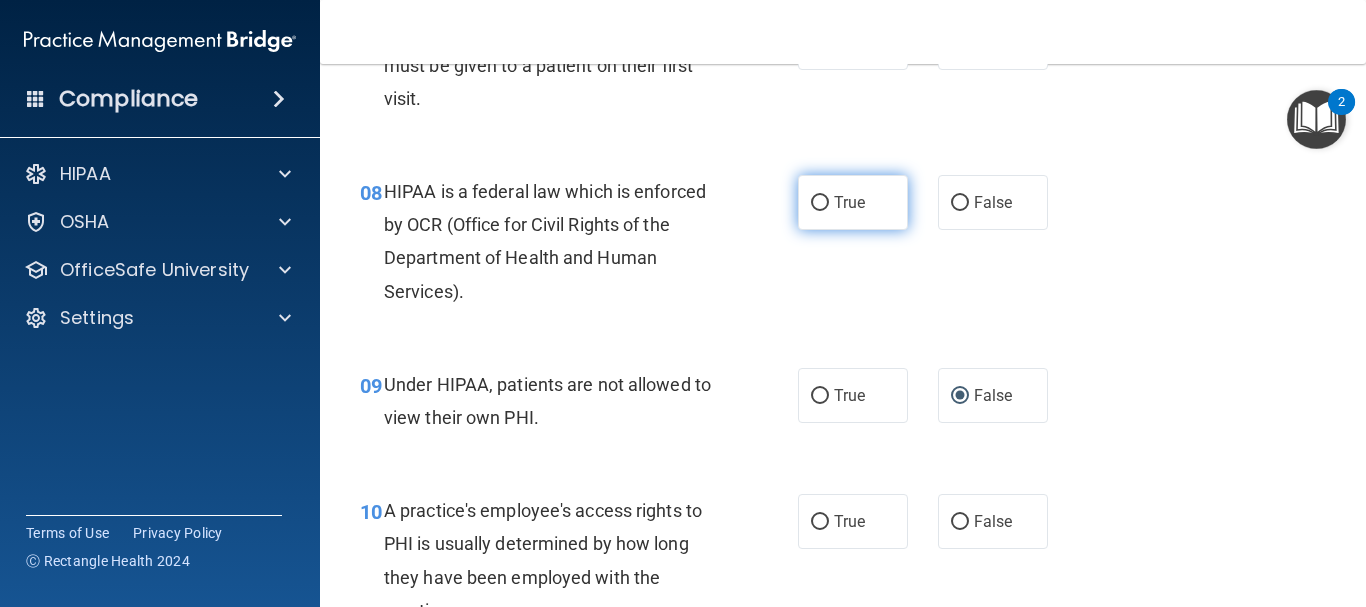click on "True" at bounding box center [849, 202] 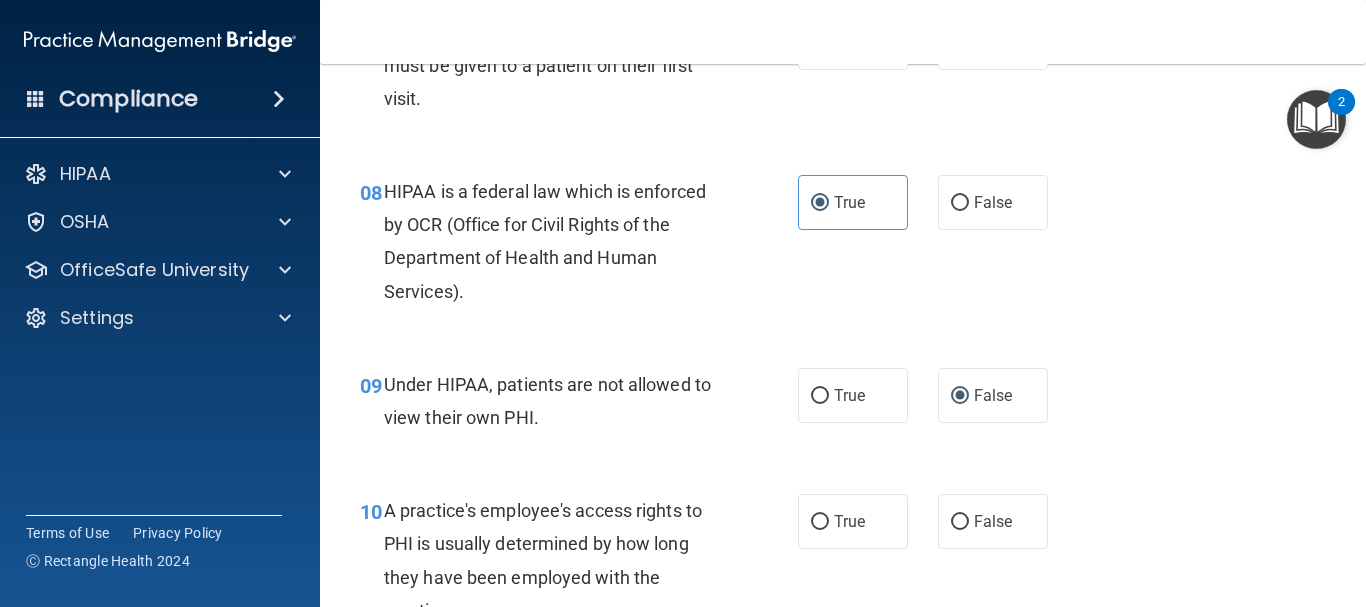scroll, scrollTop: 1300, scrollLeft: 0, axis: vertical 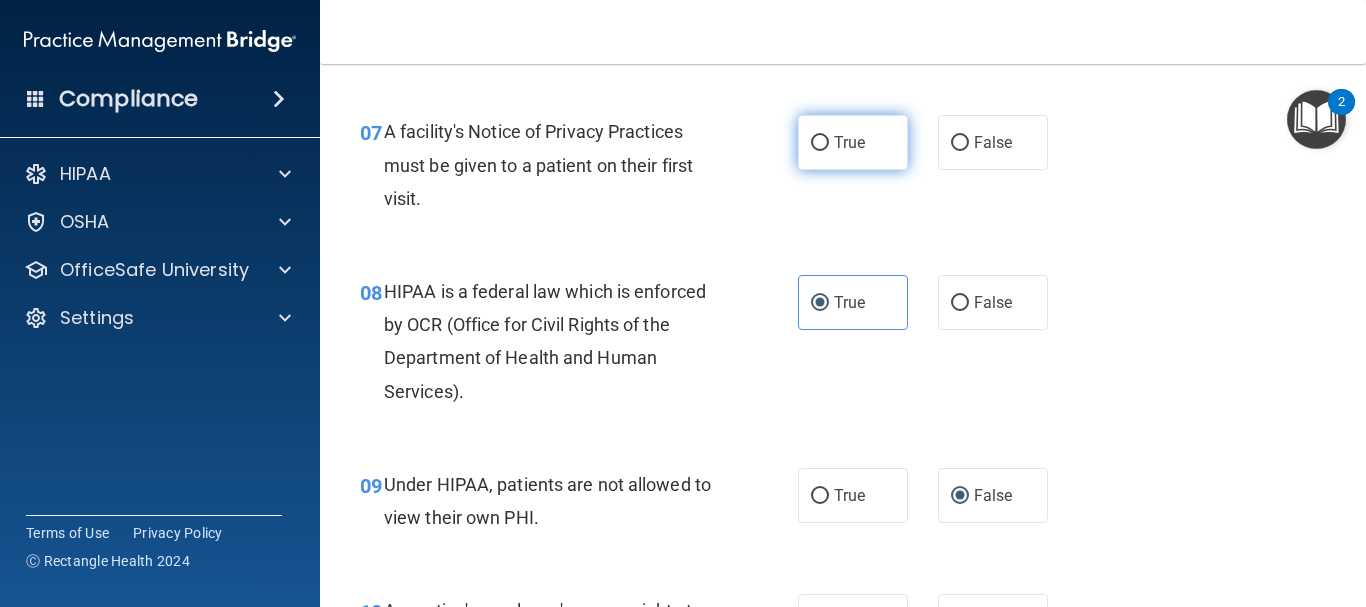 click on "True" at bounding box center [820, 143] 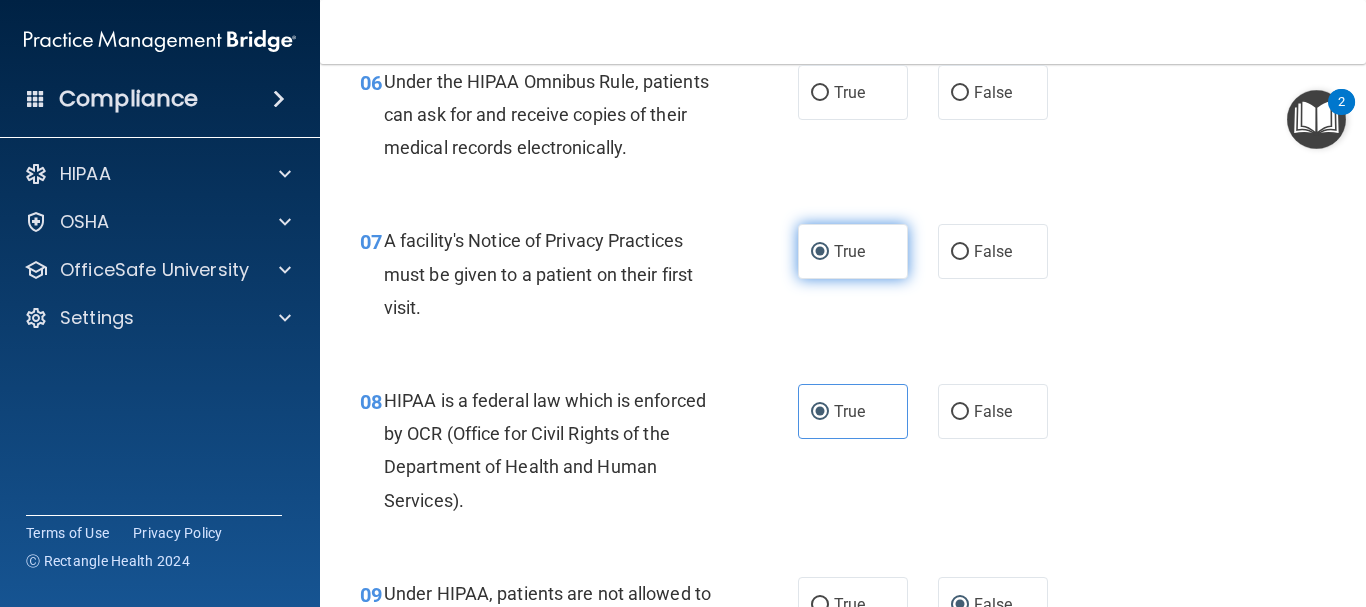 scroll, scrollTop: 1100, scrollLeft: 0, axis: vertical 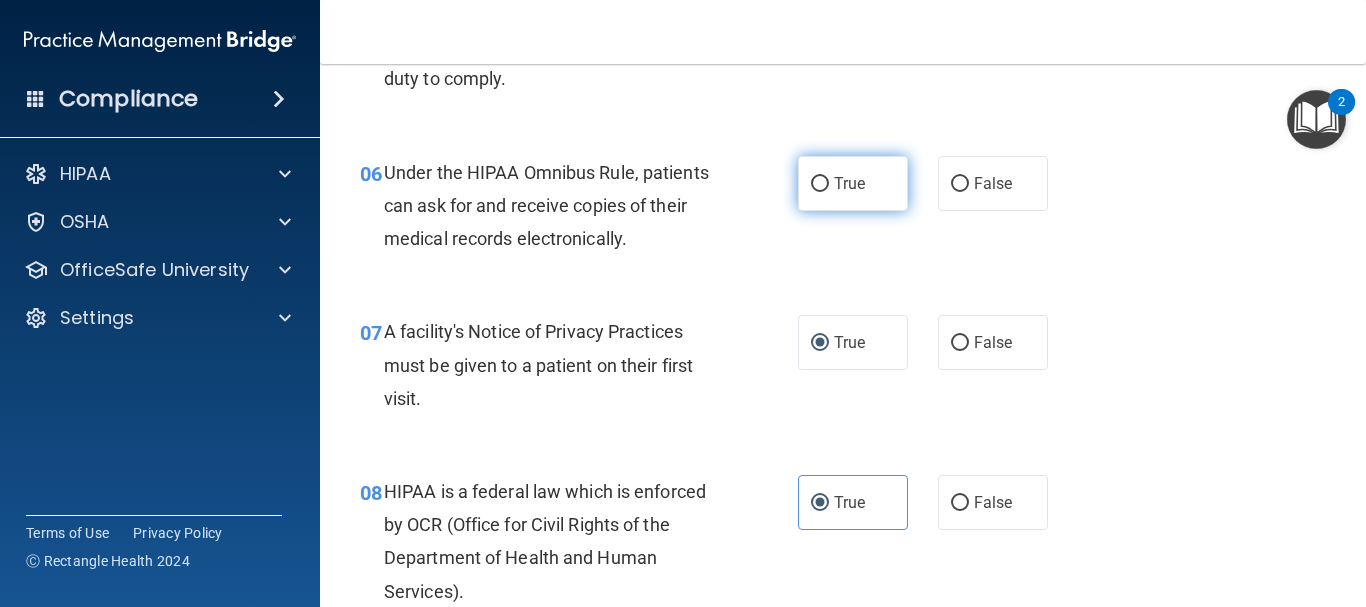 click on "True" at bounding box center (853, 183) 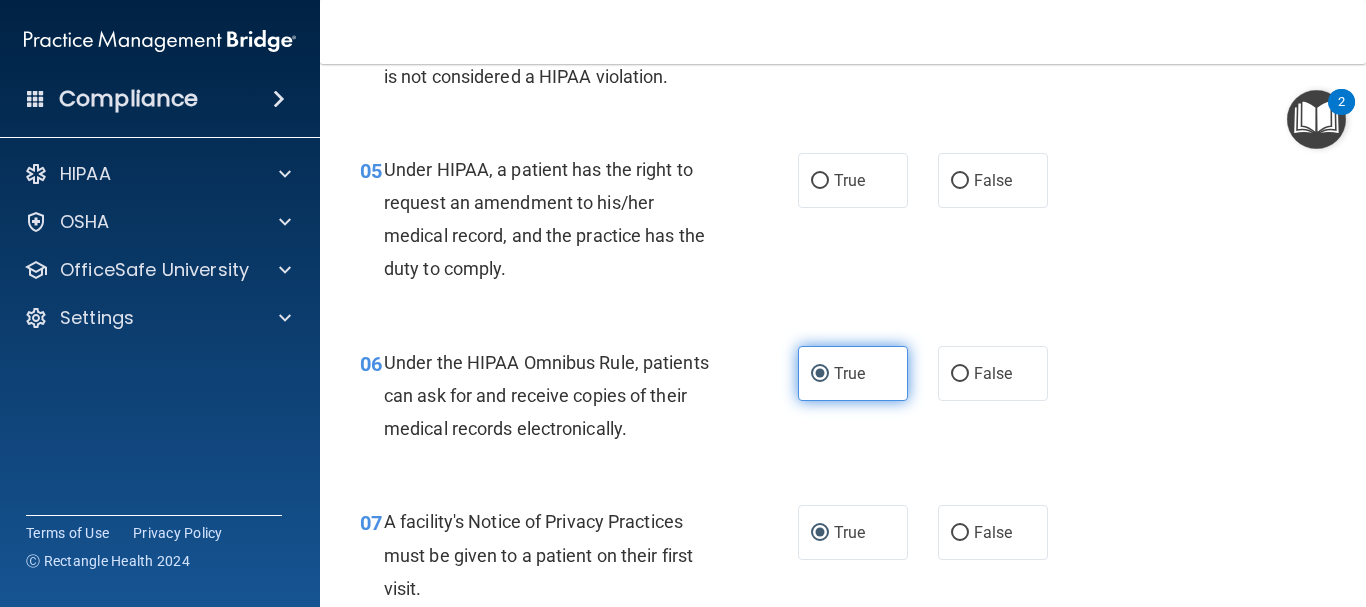 scroll, scrollTop: 900, scrollLeft: 0, axis: vertical 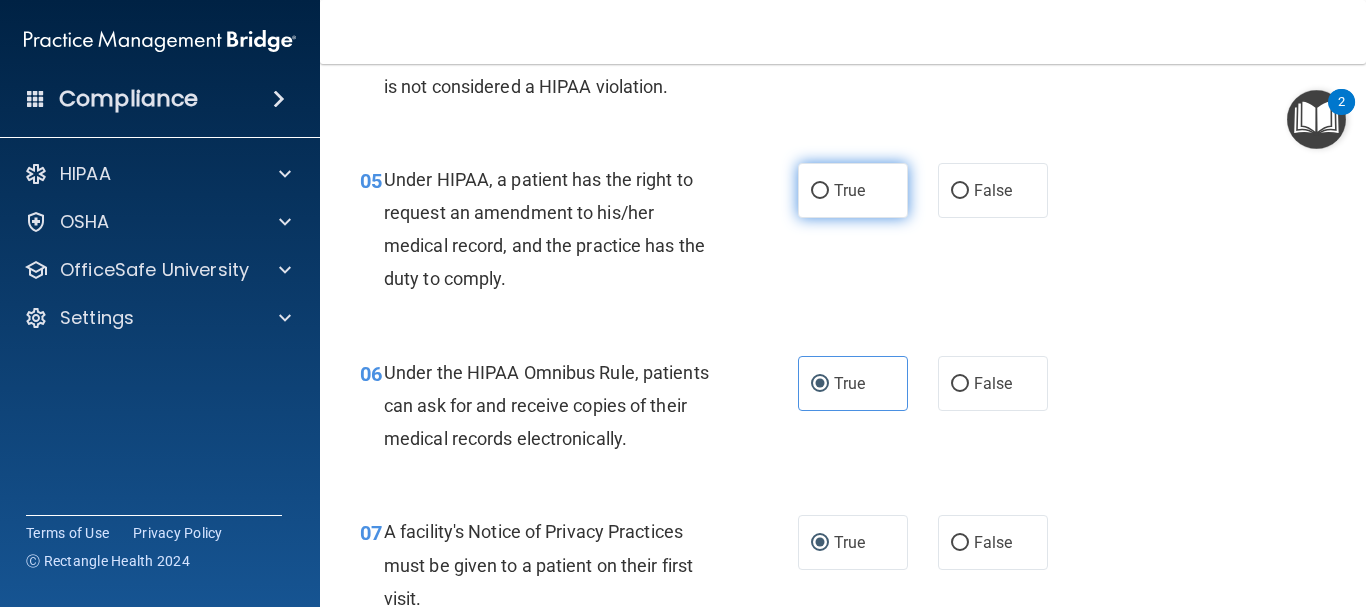 click on "True" at bounding box center (849, 190) 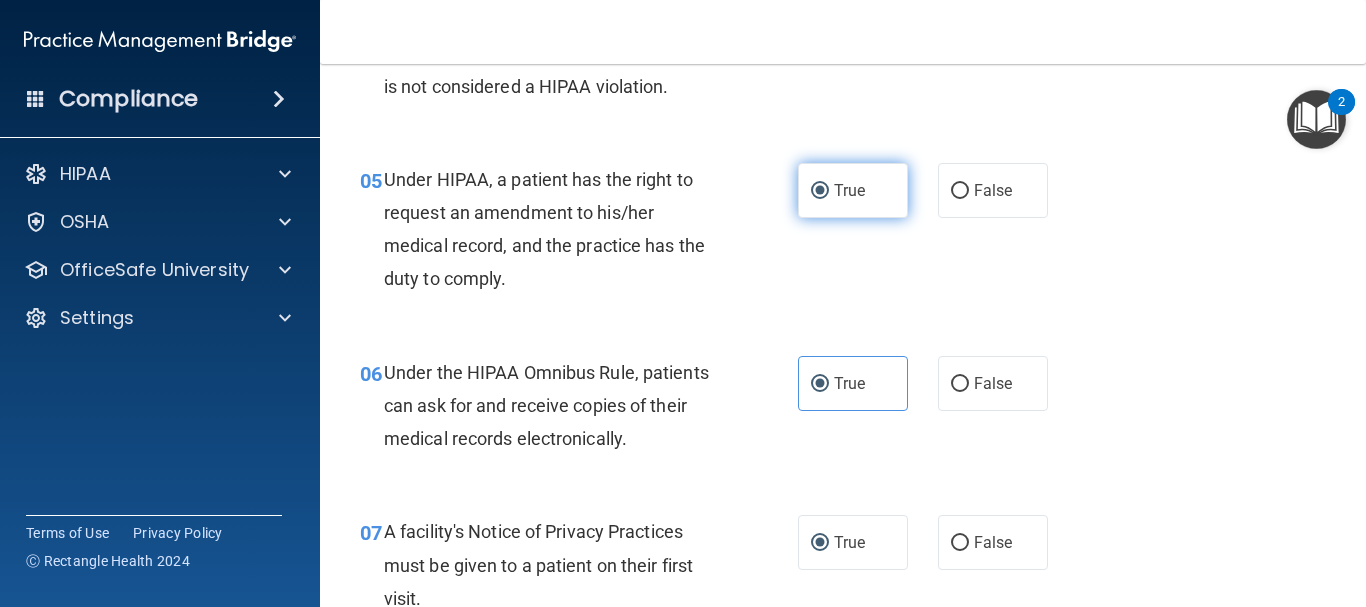 click on "True" at bounding box center (849, 190) 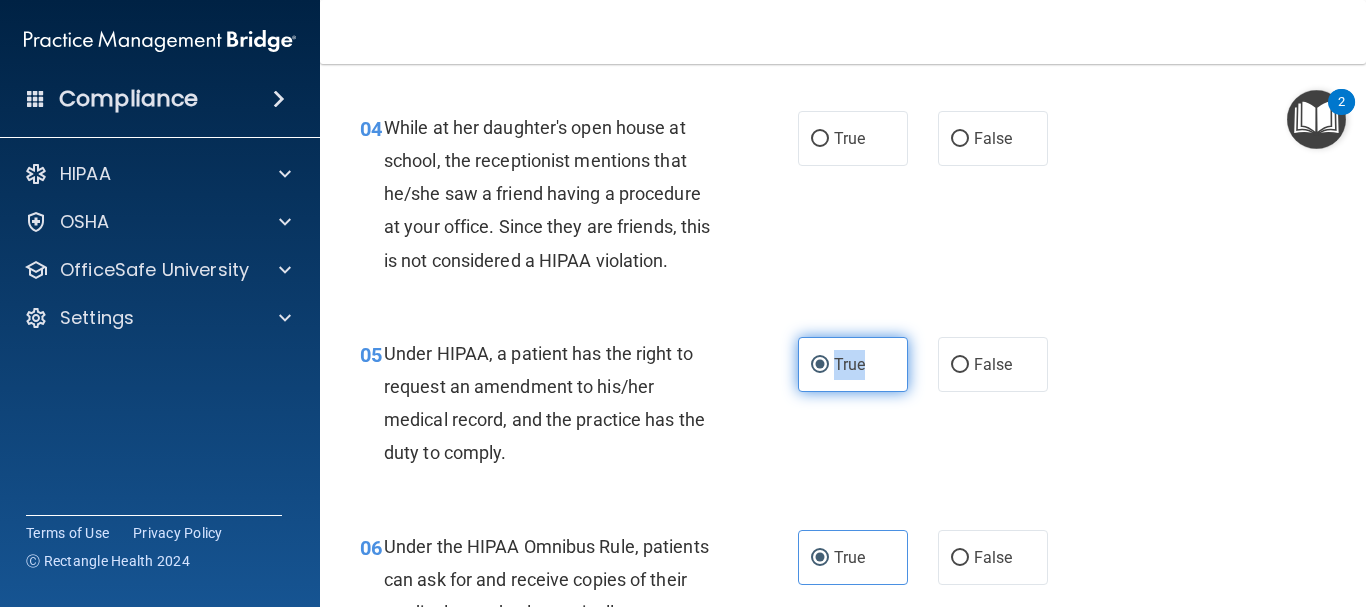 scroll, scrollTop: 700, scrollLeft: 0, axis: vertical 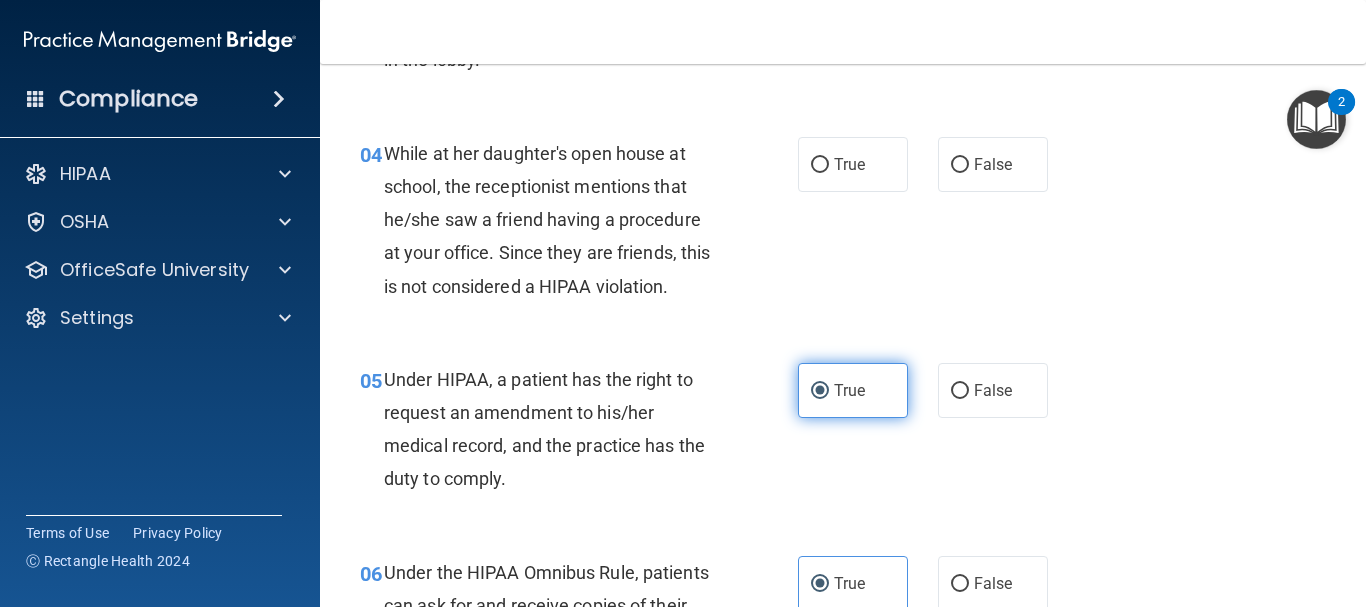 click on "True" at bounding box center (853, 164) 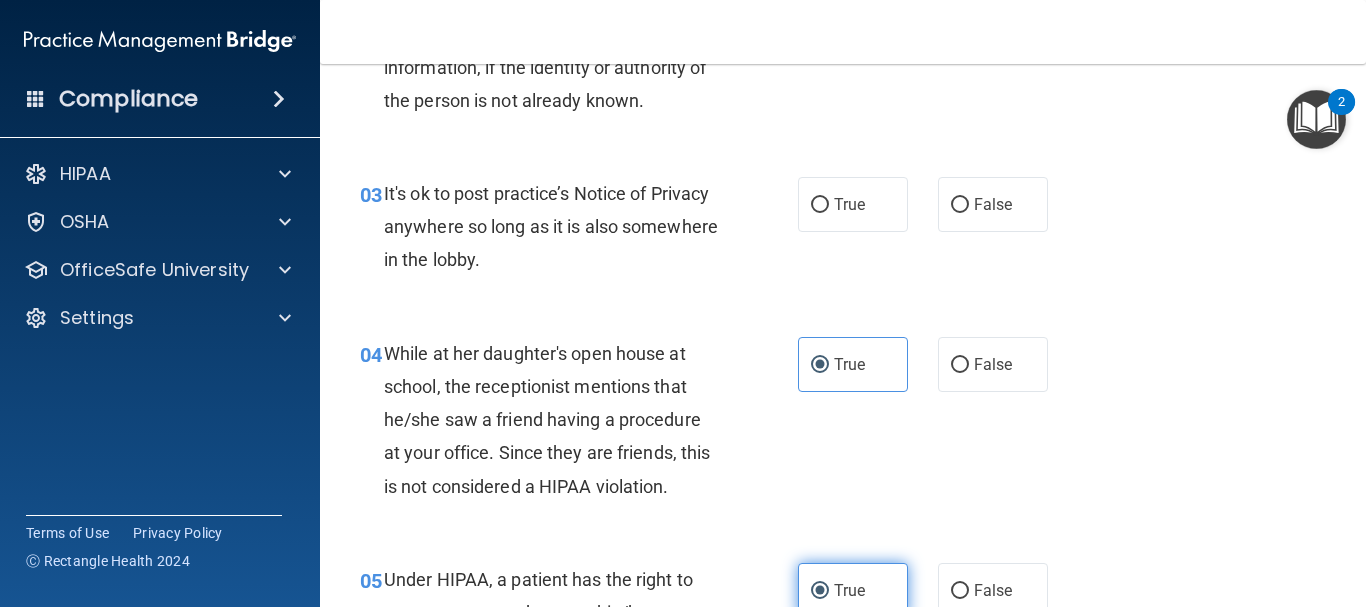 scroll, scrollTop: 400, scrollLeft: 0, axis: vertical 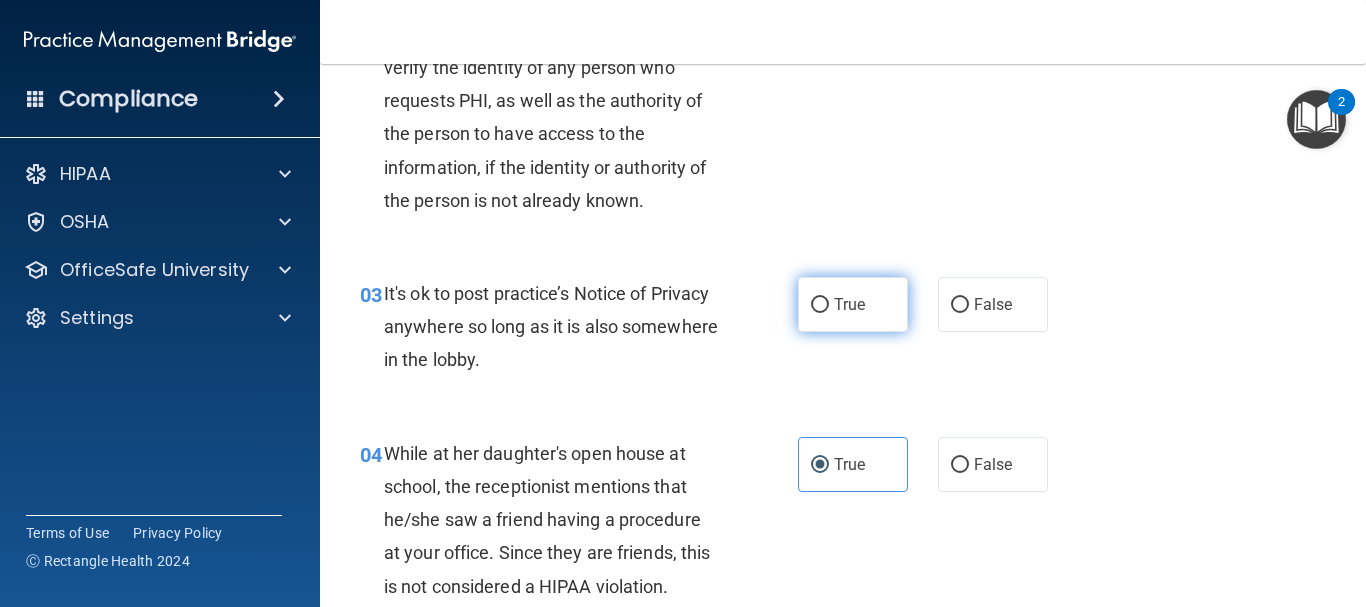 click on "True" at bounding box center [820, 305] 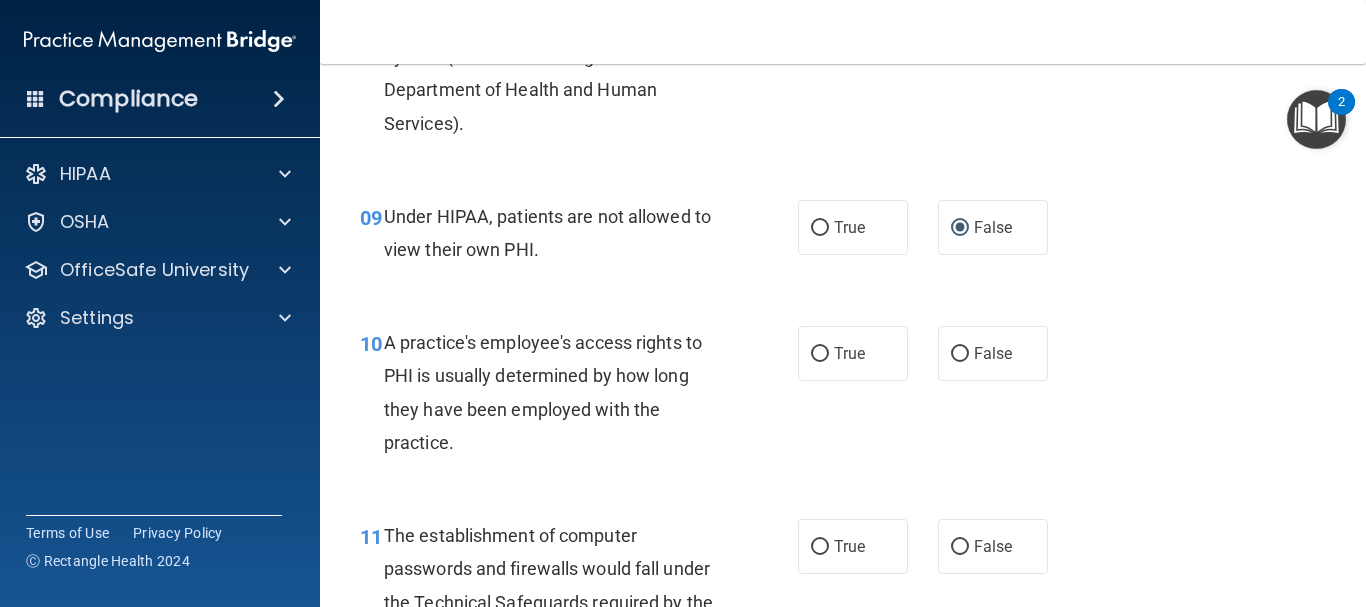 scroll, scrollTop: 1600, scrollLeft: 0, axis: vertical 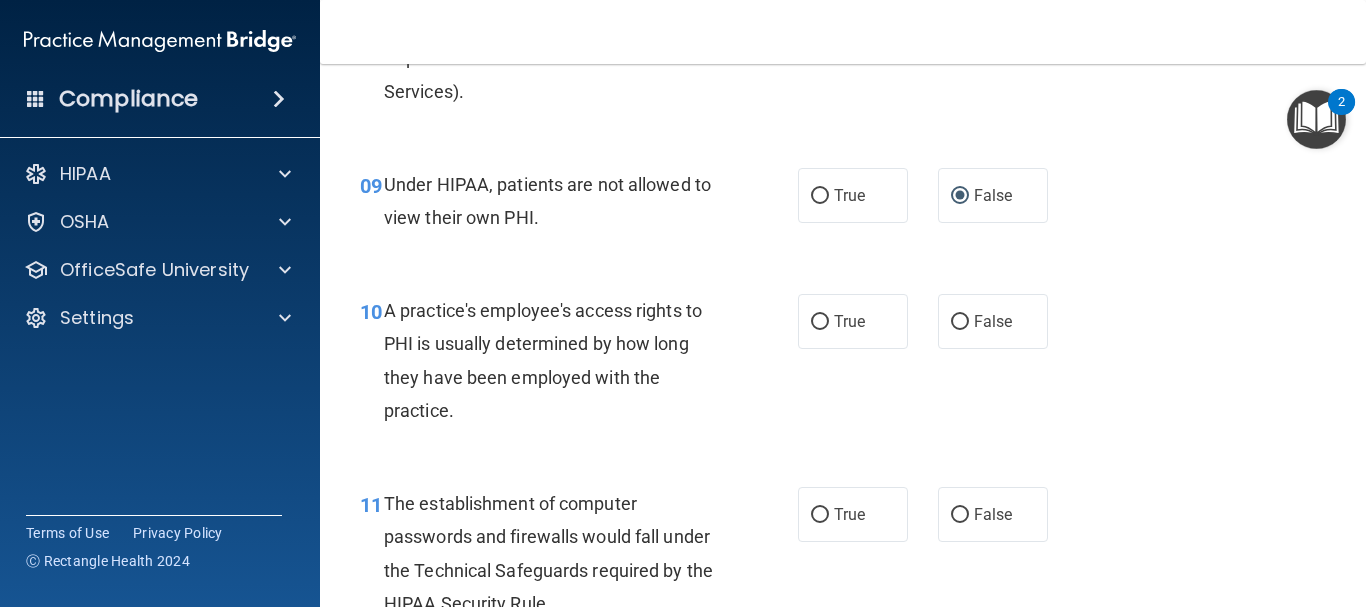 click on "True" at bounding box center [853, 321] 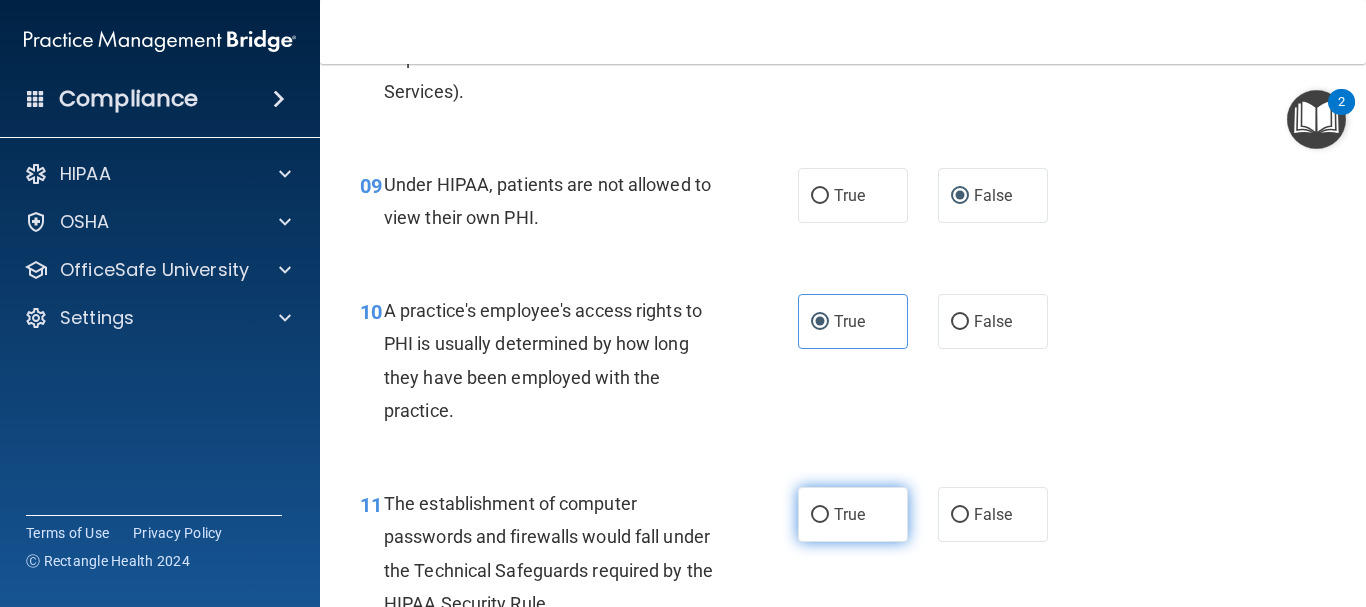 click on "True" at bounding box center [853, 514] 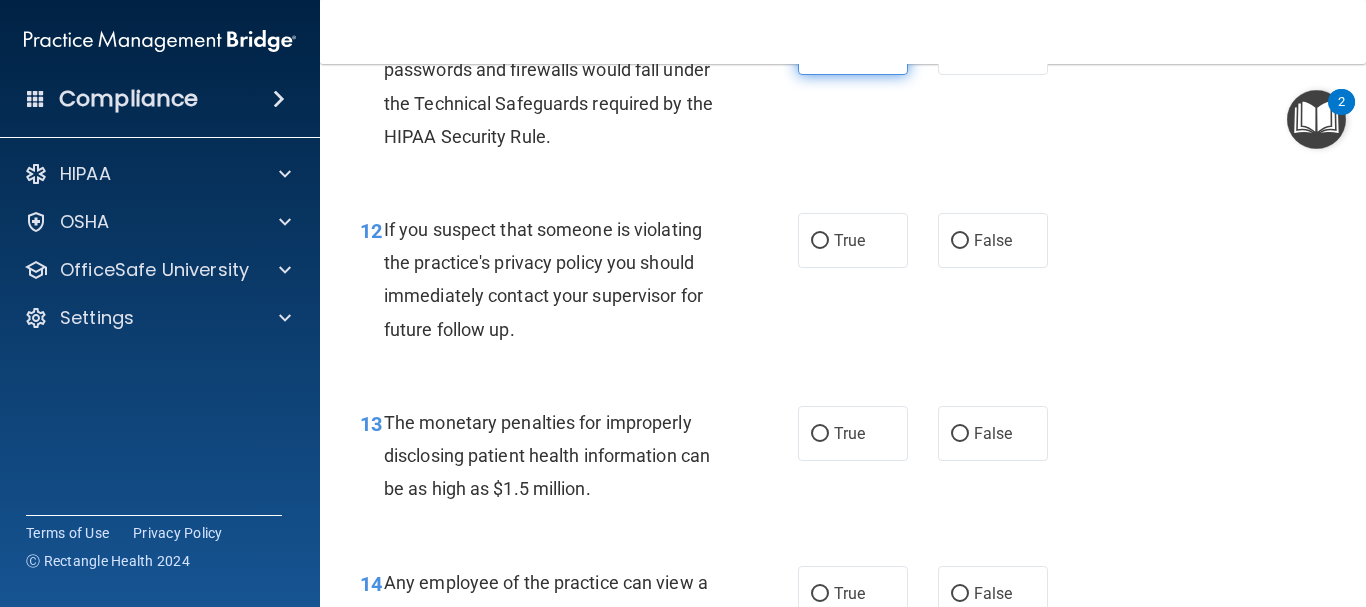 scroll, scrollTop: 2100, scrollLeft: 0, axis: vertical 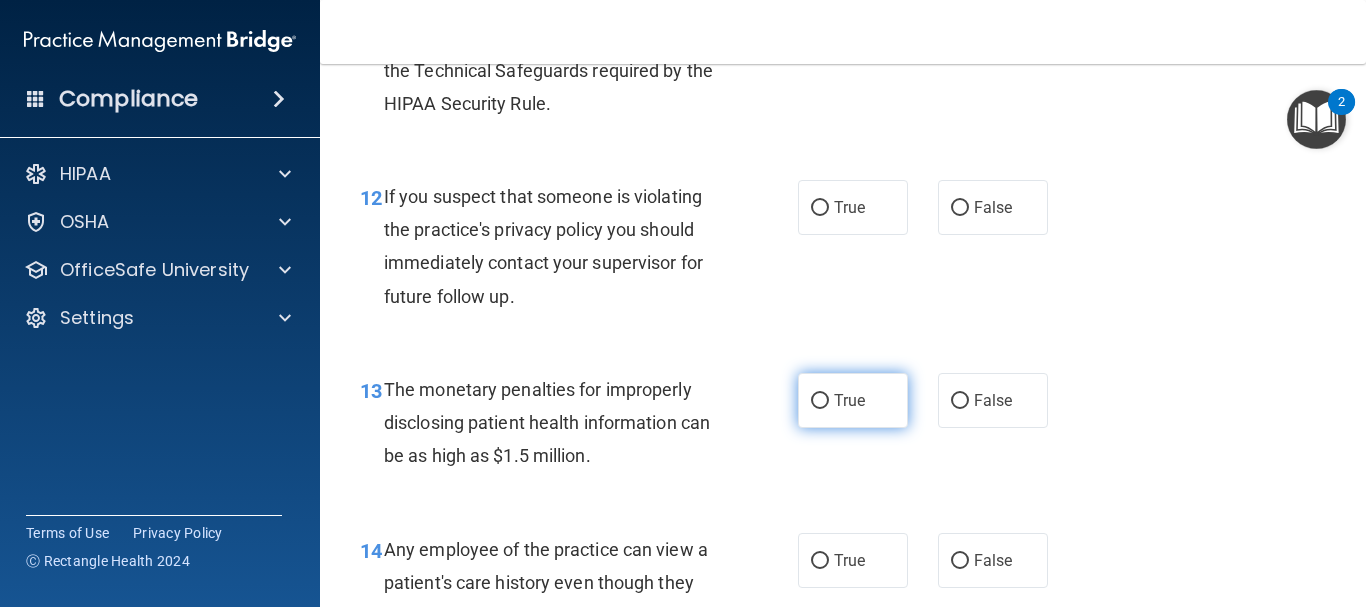 click on "True" at bounding box center [853, 400] 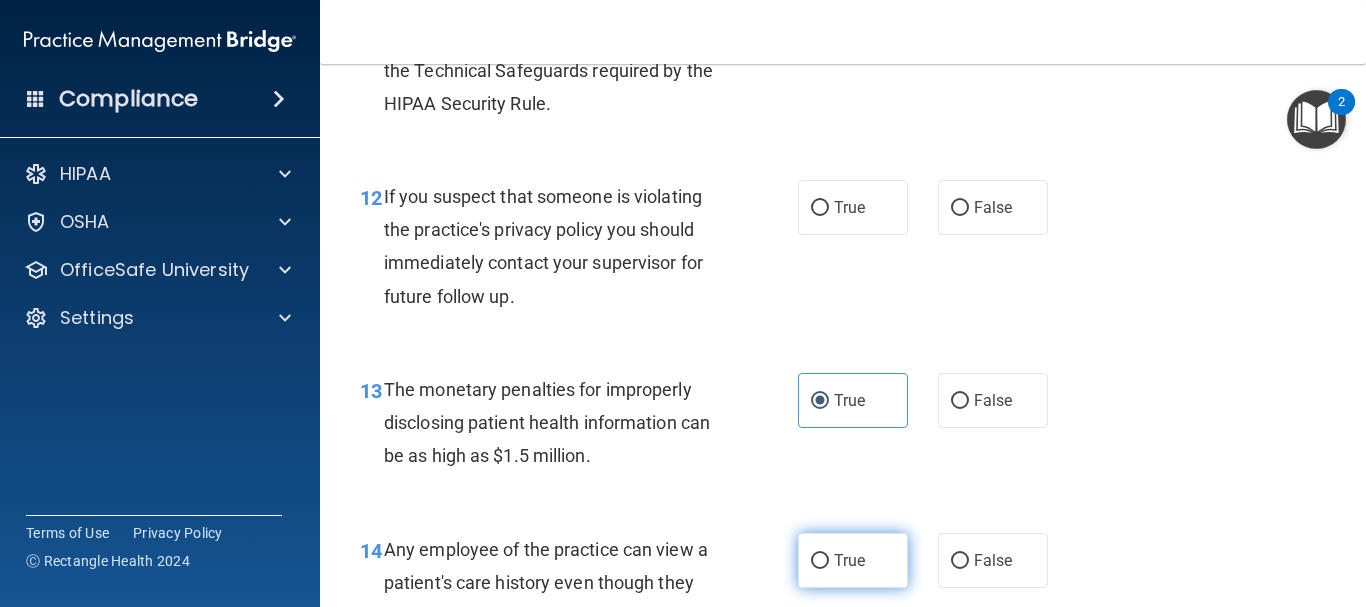 click on "True" at bounding box center [853, 560] 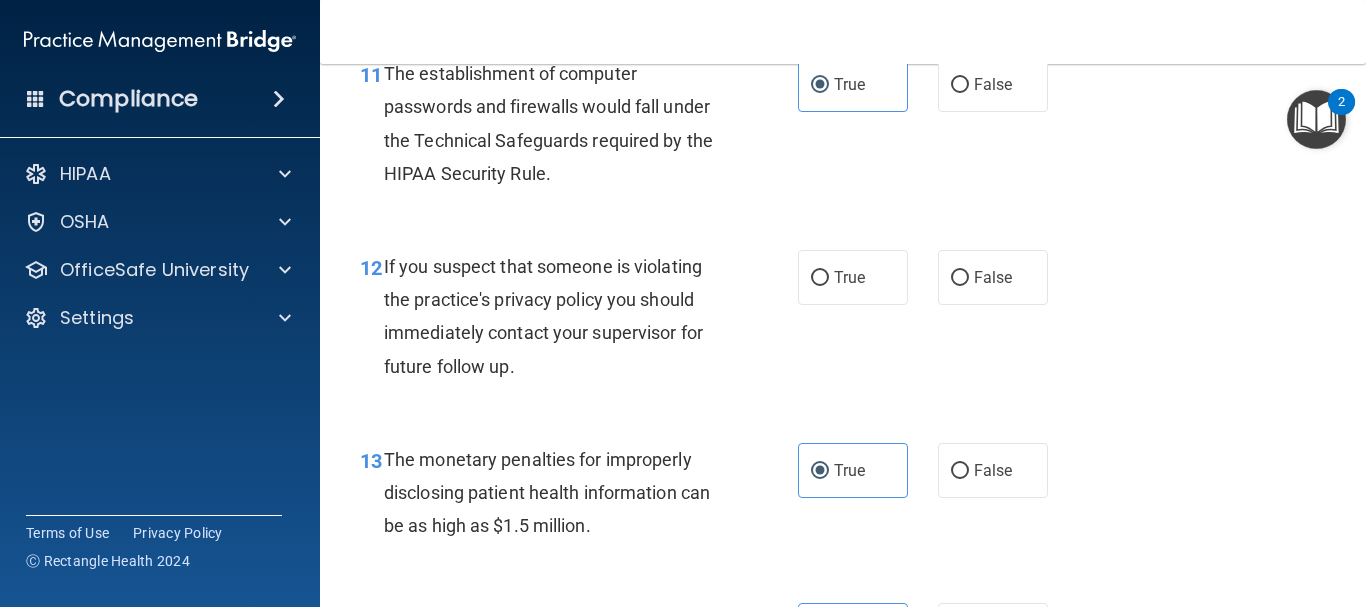 scroll, scrollTop: 2000, scrollLeft: 0, axis: vertical 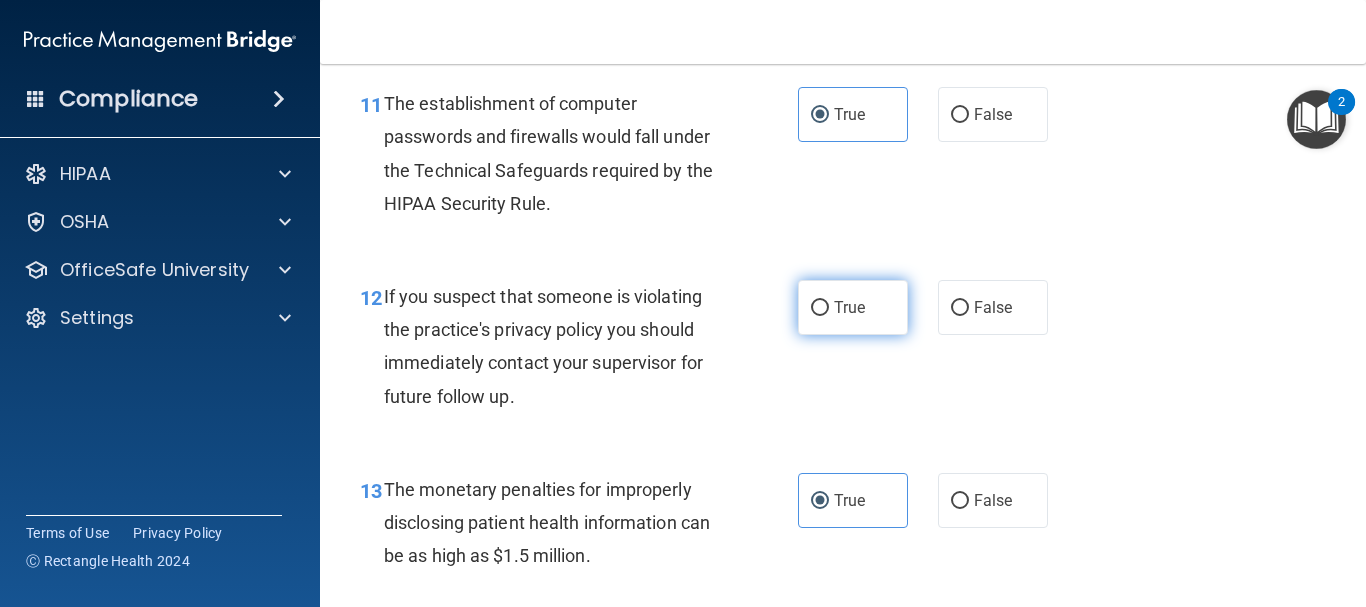 click on "True" at bounding box center [849, 307] 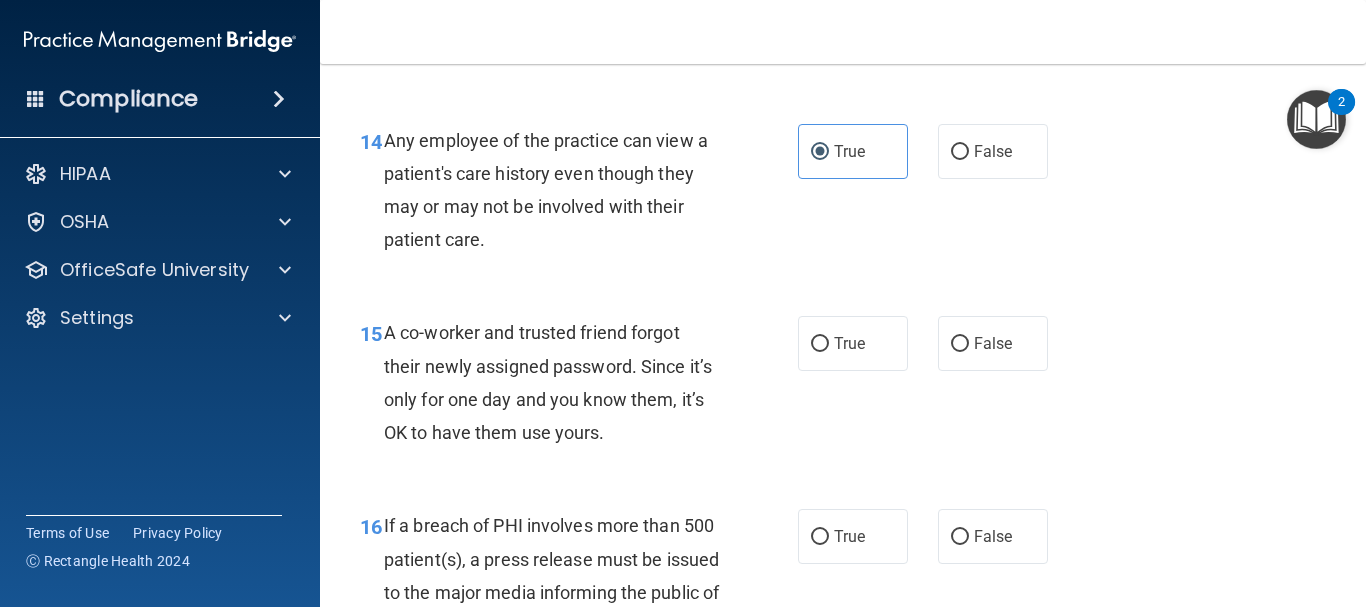 scroll, scrollTop: 2600, scrollLeft: 0, axis: vertical 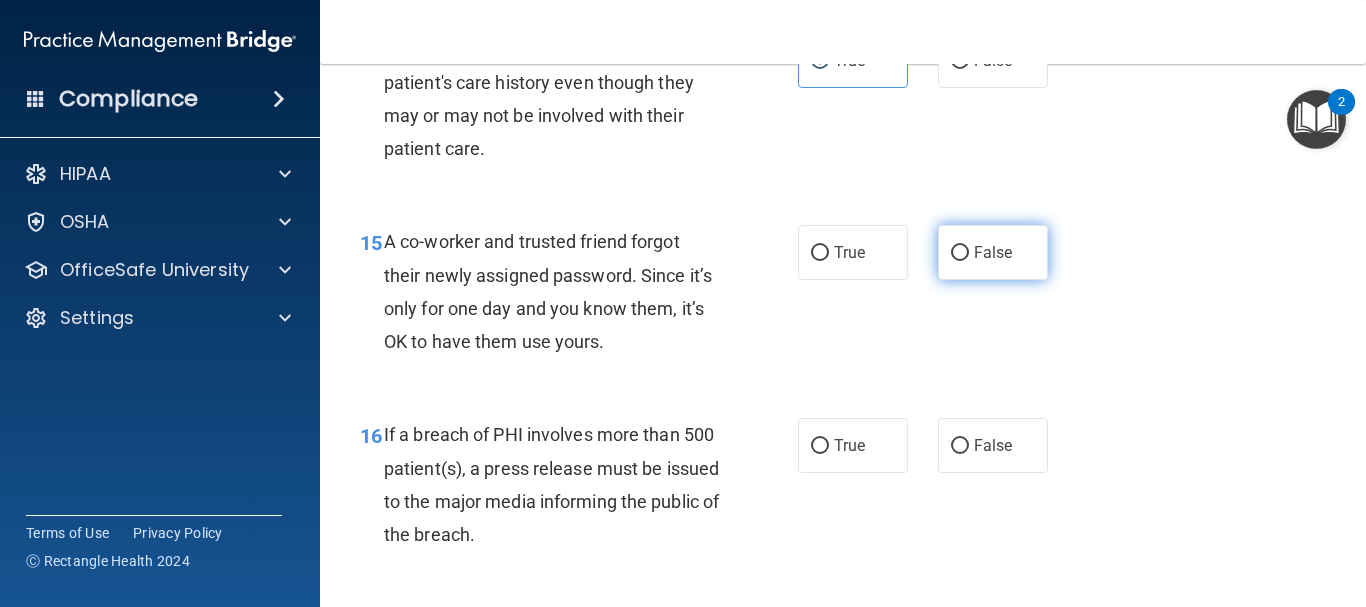 click on "False" at bounding box center [993, 252] 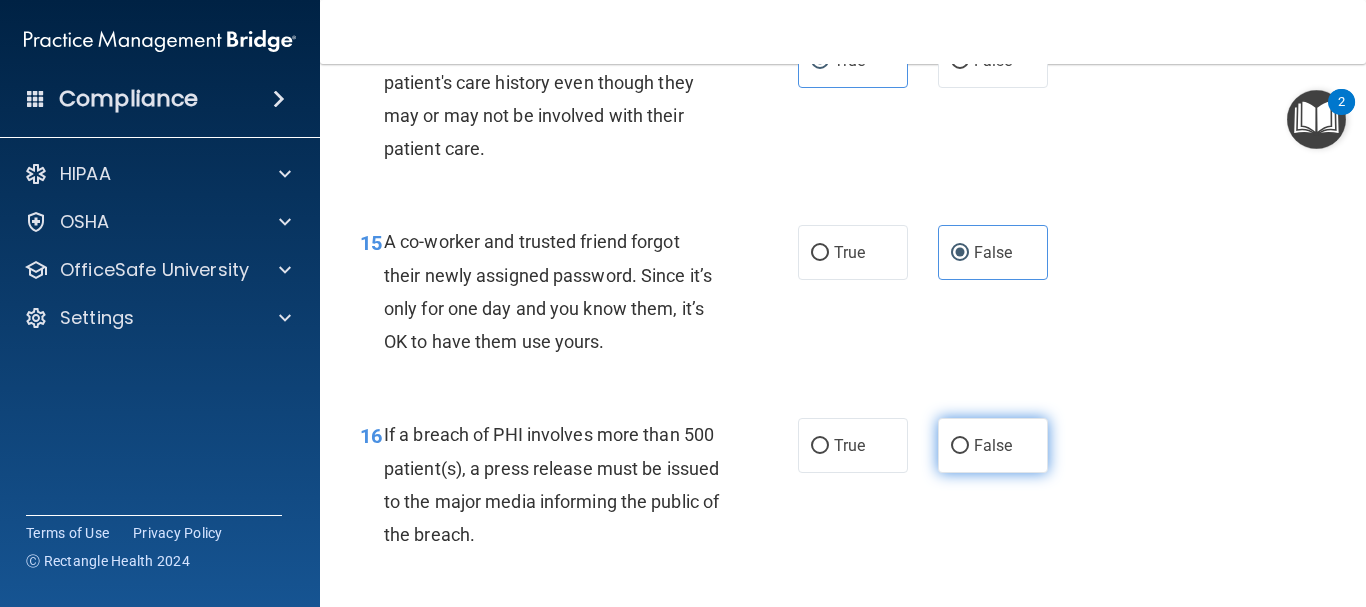 click on "False" at bounding box center (960, 446) 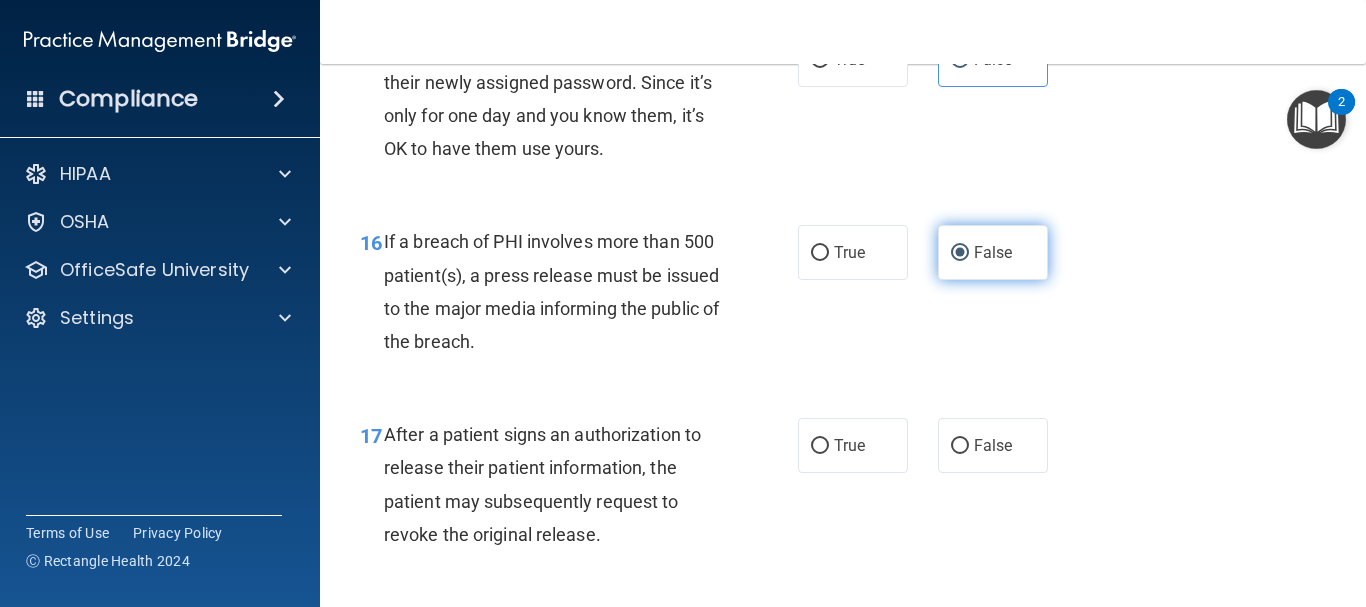 scroll, scrollTop: 2800, scrollLeft: 0, axis: vertical 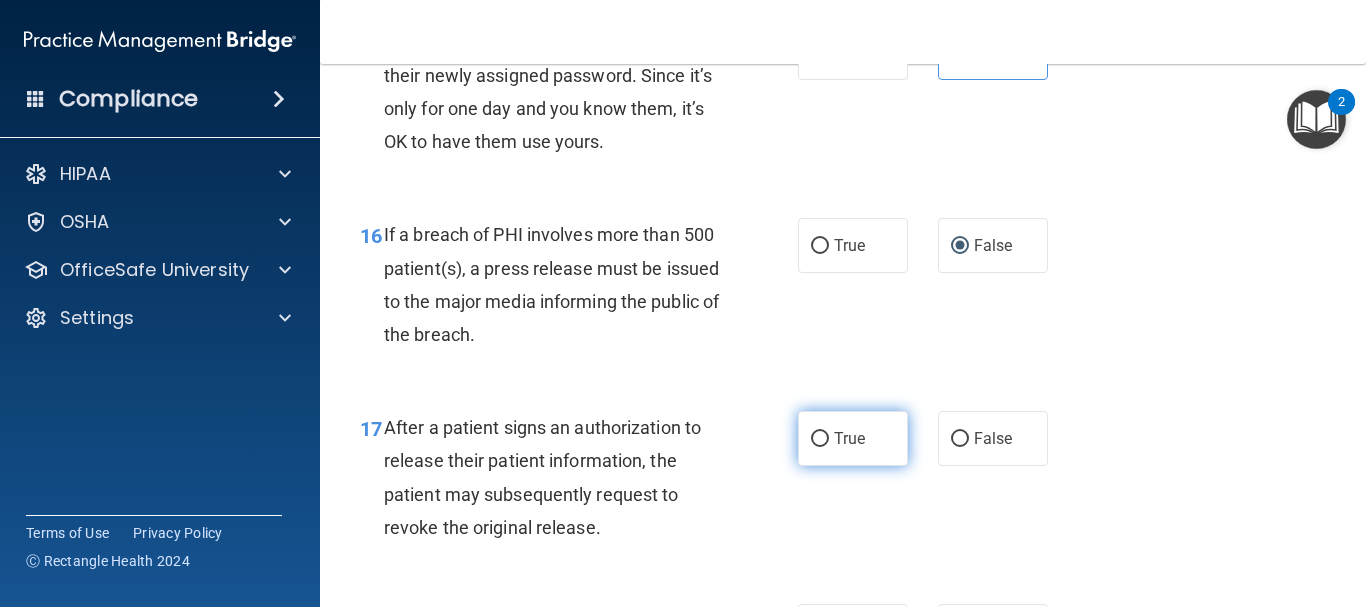 click on "True" at bounding box center [853, 438] 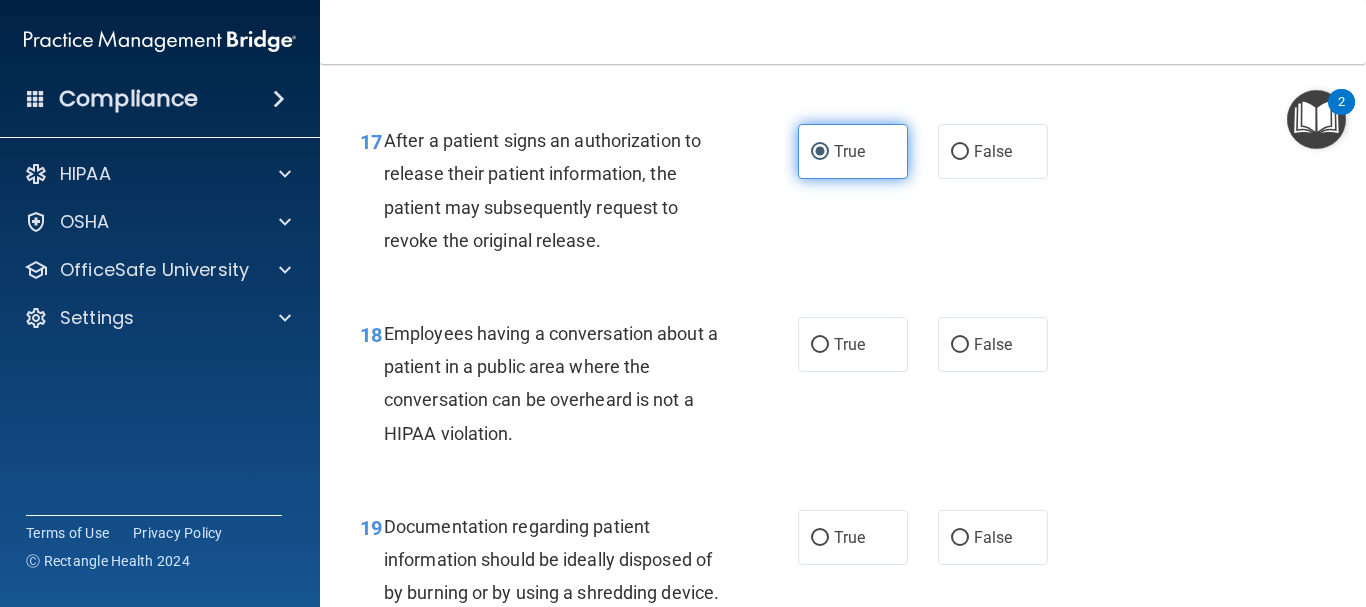 scroll, scrollTop: 3100, scrollLeft: 0, axis: vertical 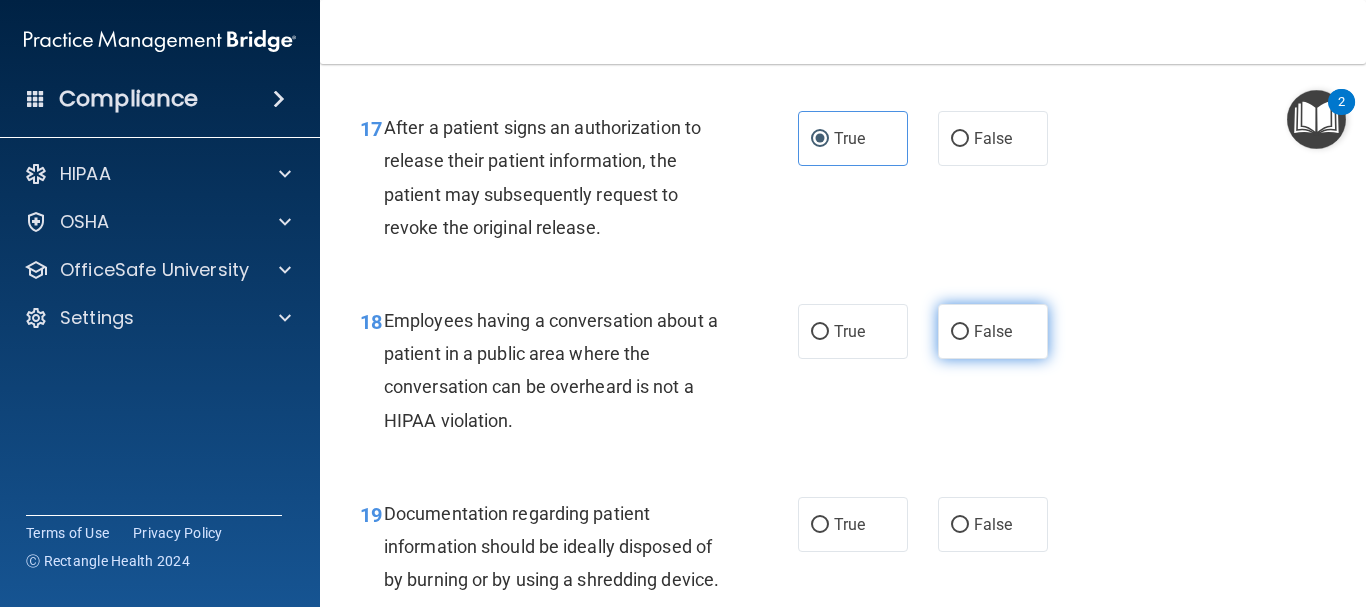 click on "False" at bounding box center [960, 332] 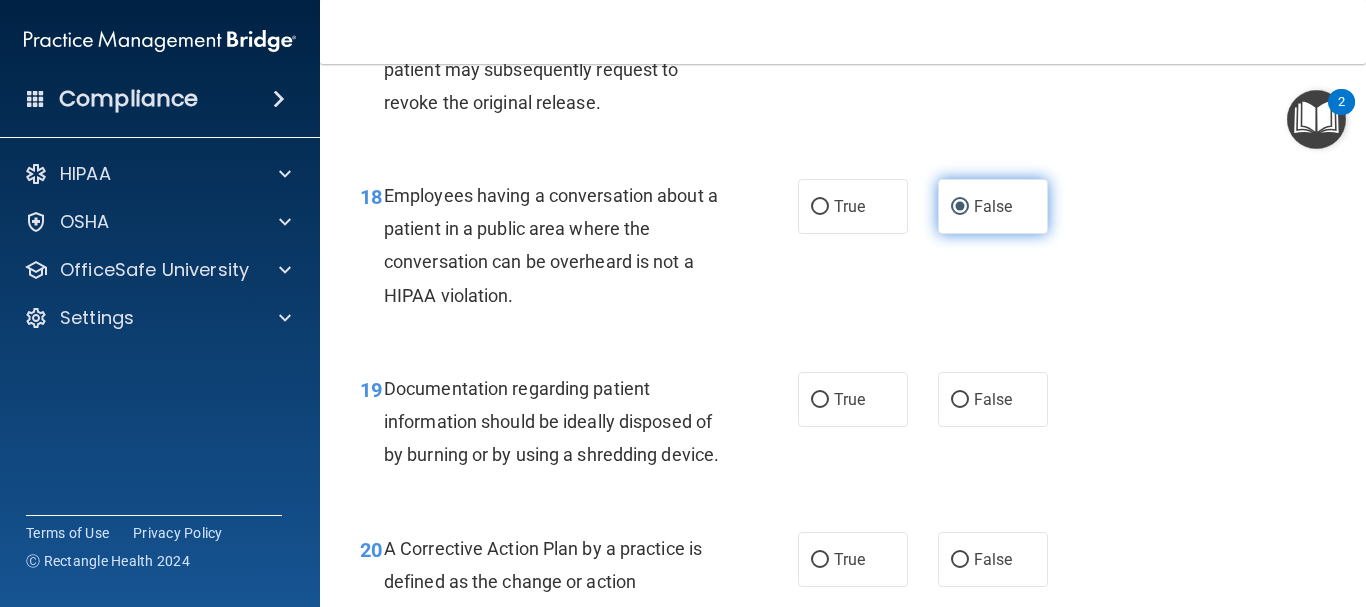 scroll, scrollTop: 3300, scrollLeft: 0, axis: vertical 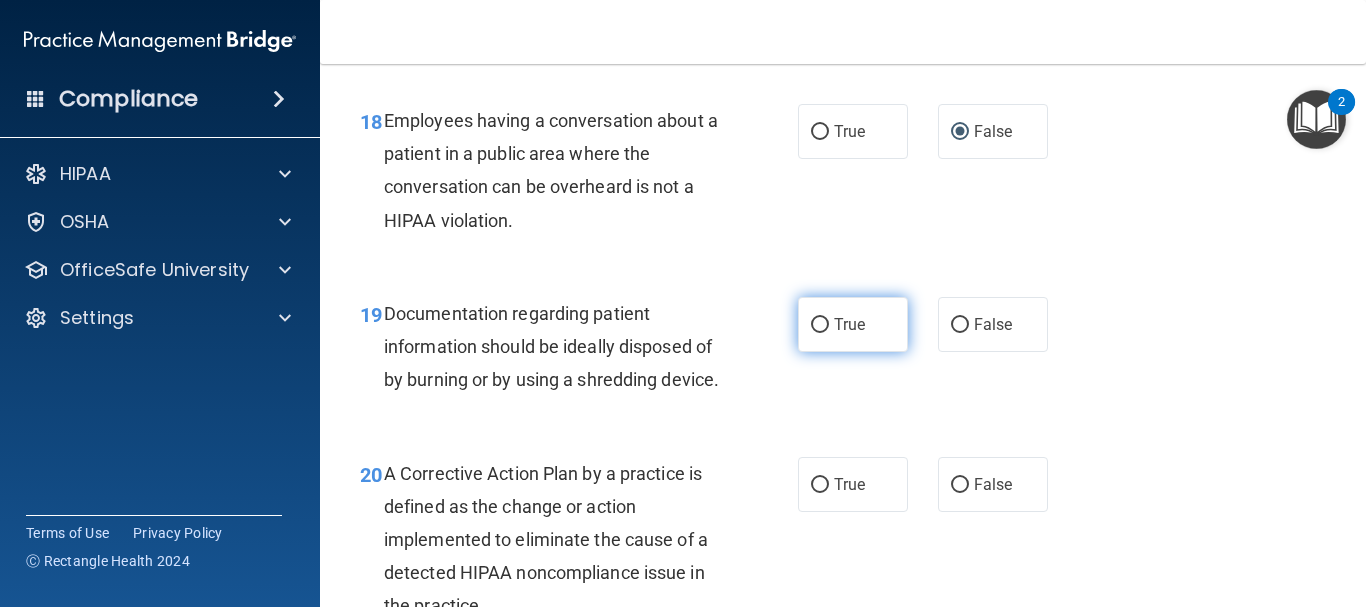click on "True" at bounding box center (853, 324) 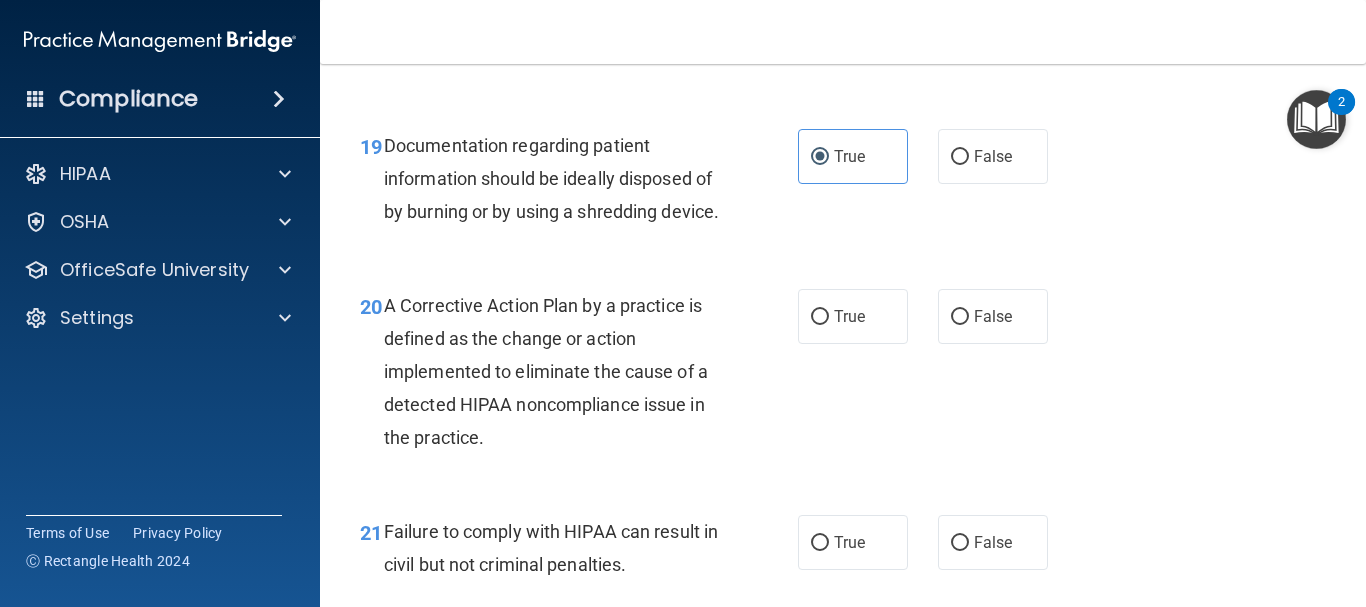 scroll, scrollTop: 3500, scrollLeft: 0, axis: vertical 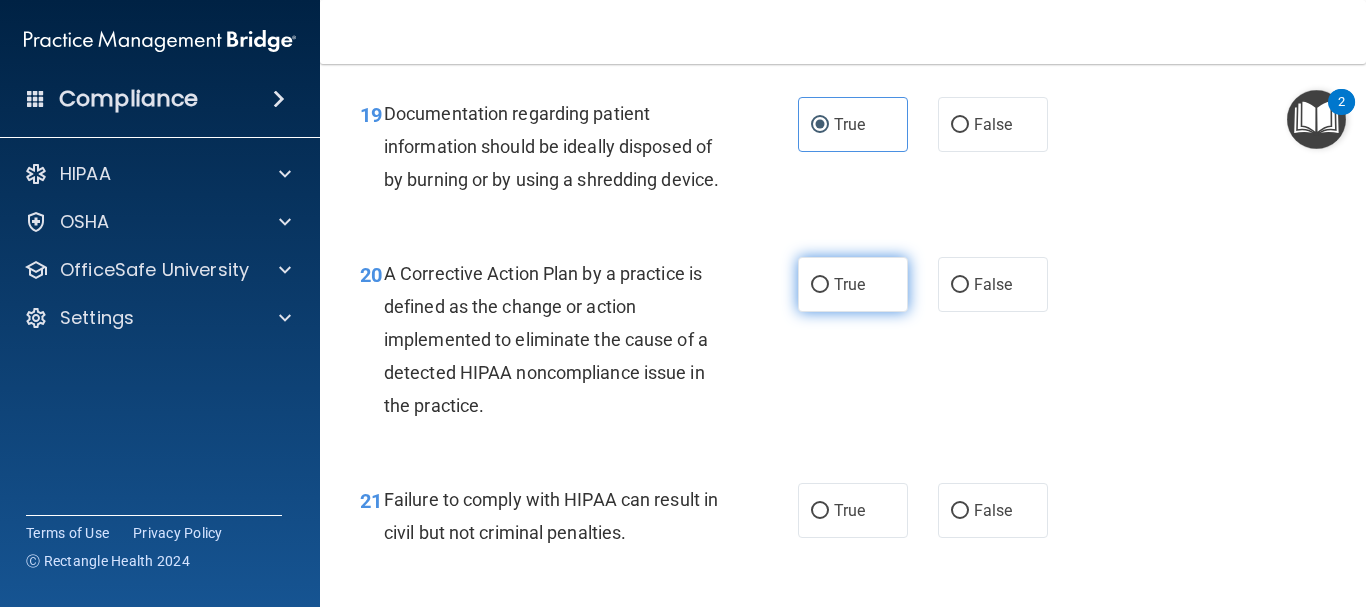 click on "True" at bounding box center [853, 284] 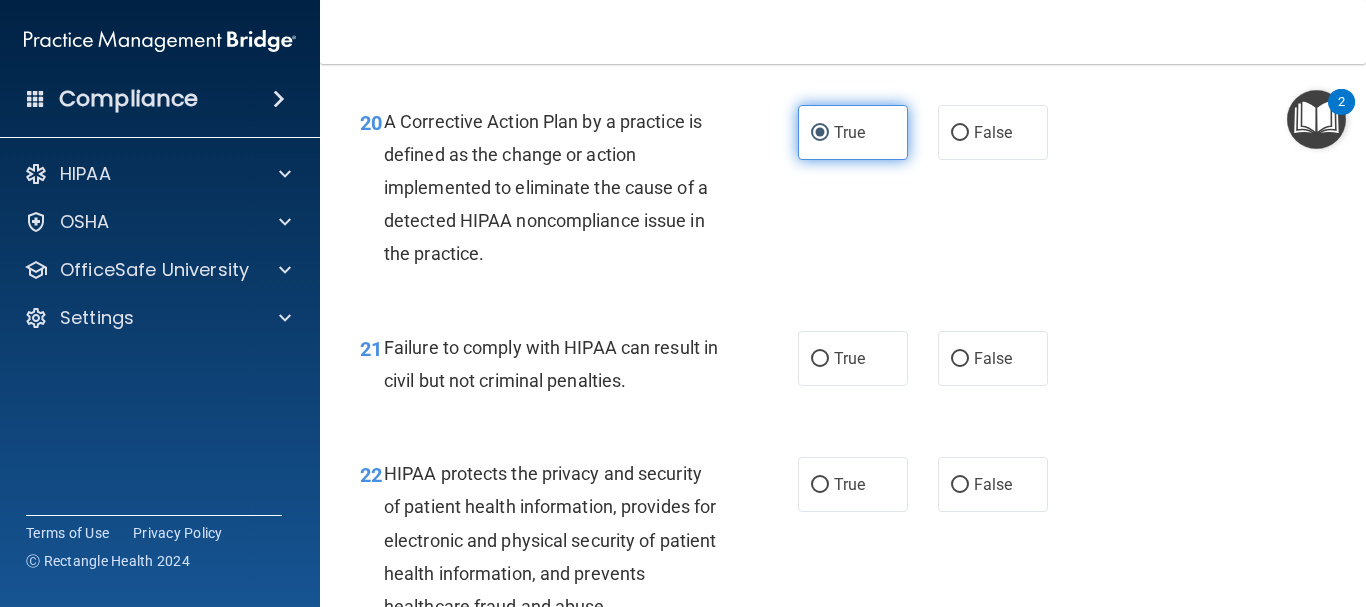 scroll, scrollTop: 3700, scrollLeft: 0, axis: vertical 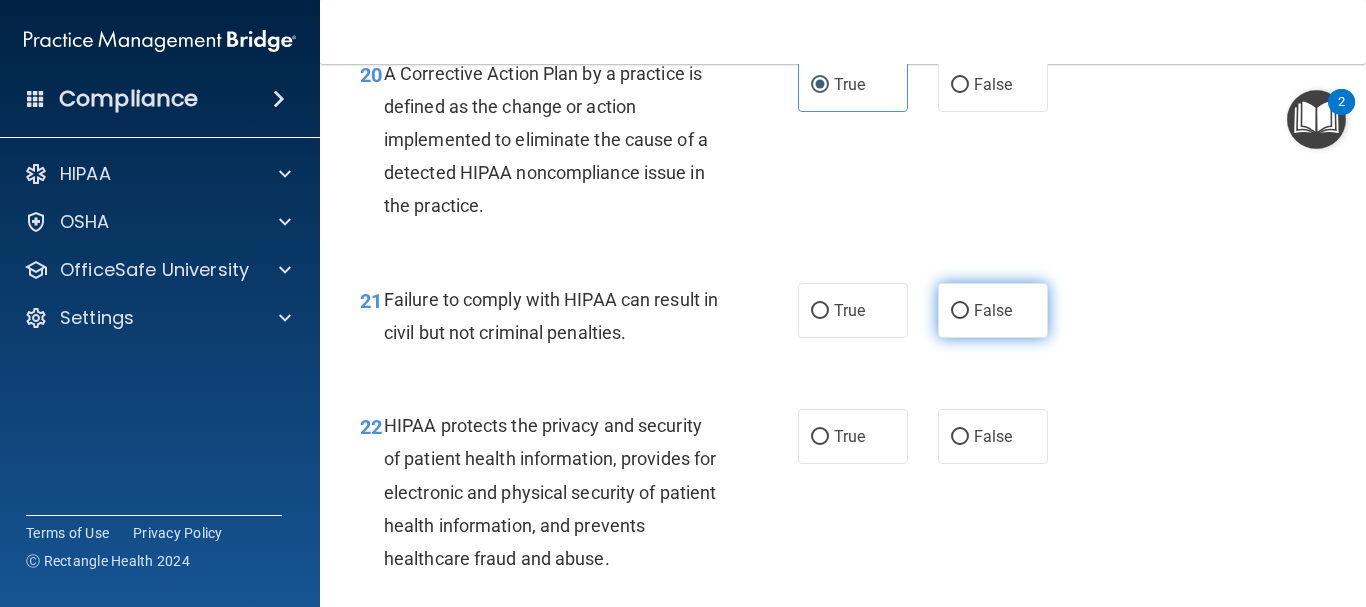 click on "False" at bounding box center (993, 310) 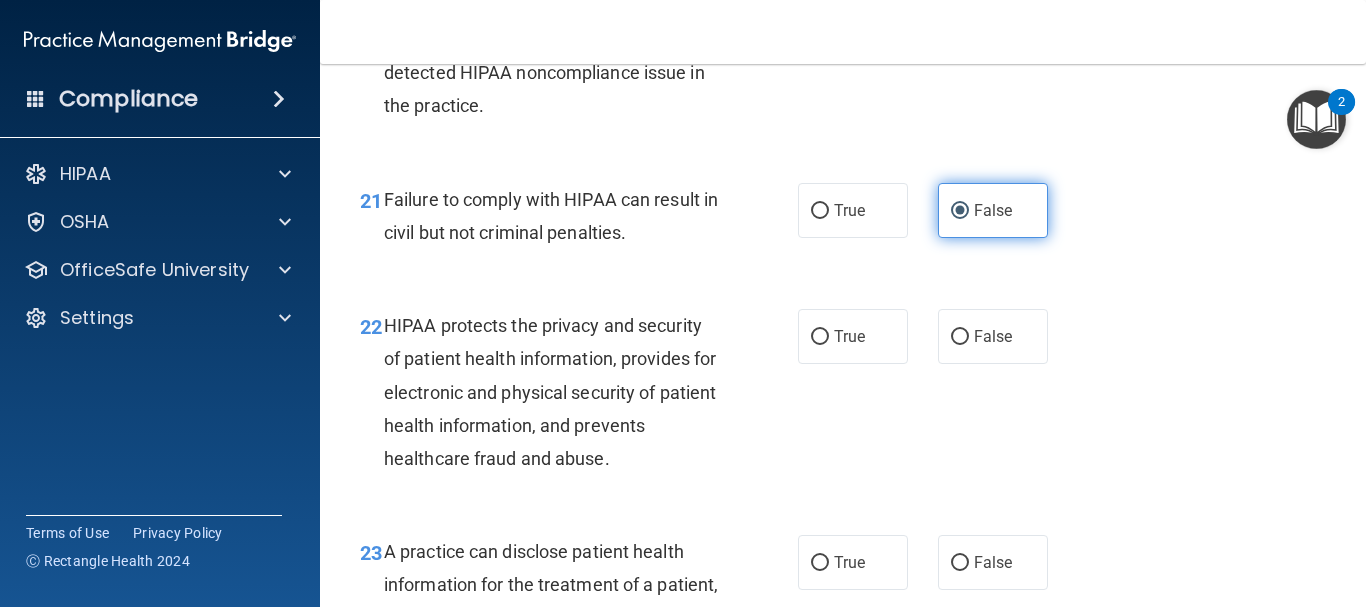 scroll, scrollTop: 3900, scrollLeft: 0, axis: vertical 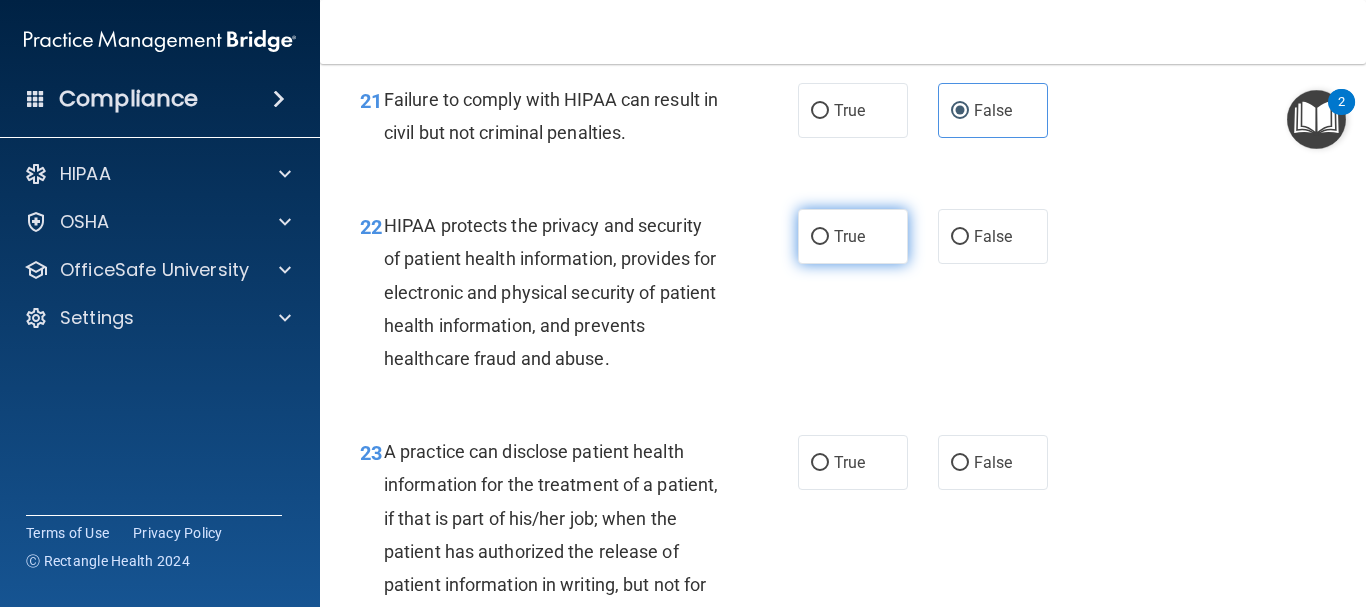 click on "True" at bounding box center (853, 236) 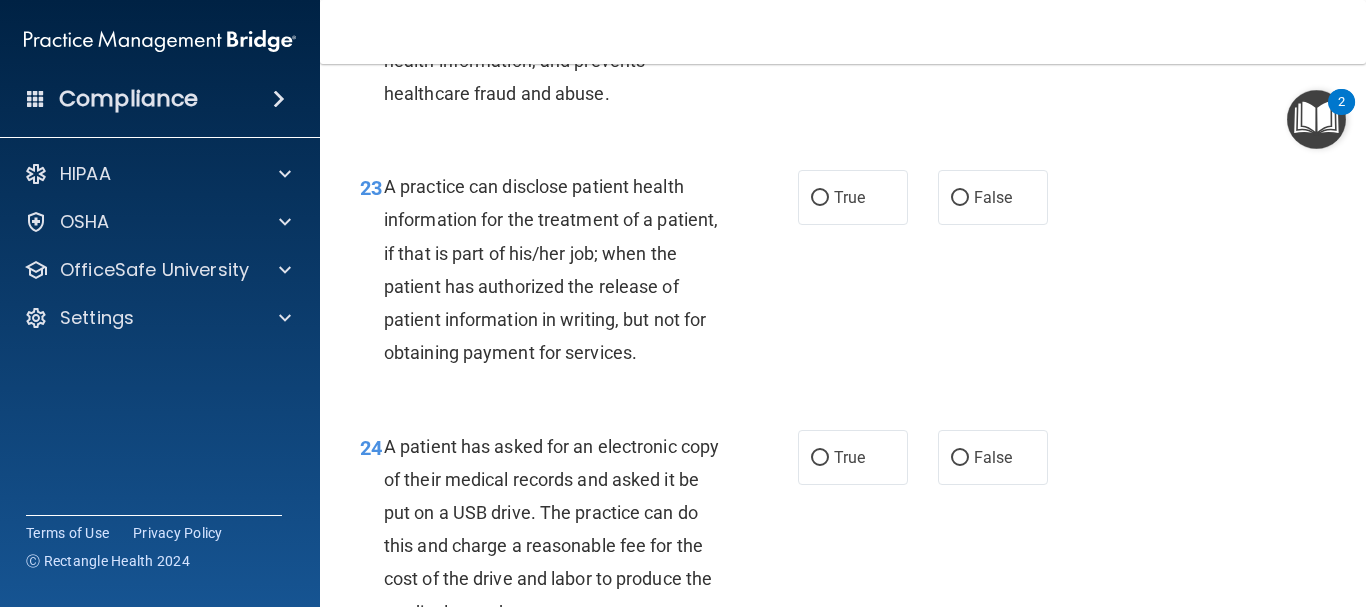 scroll, scrollTop: 4200, scrollLeft: 0, axis: vertical 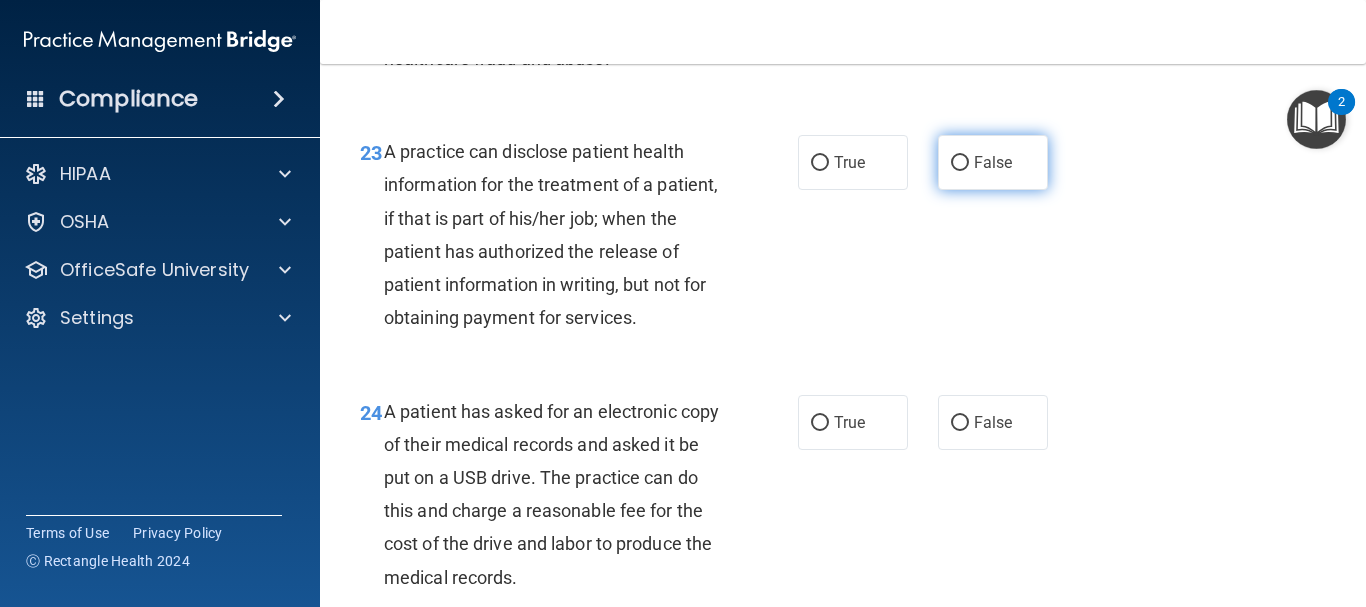 click on "False" at bounding box center [993, 162] 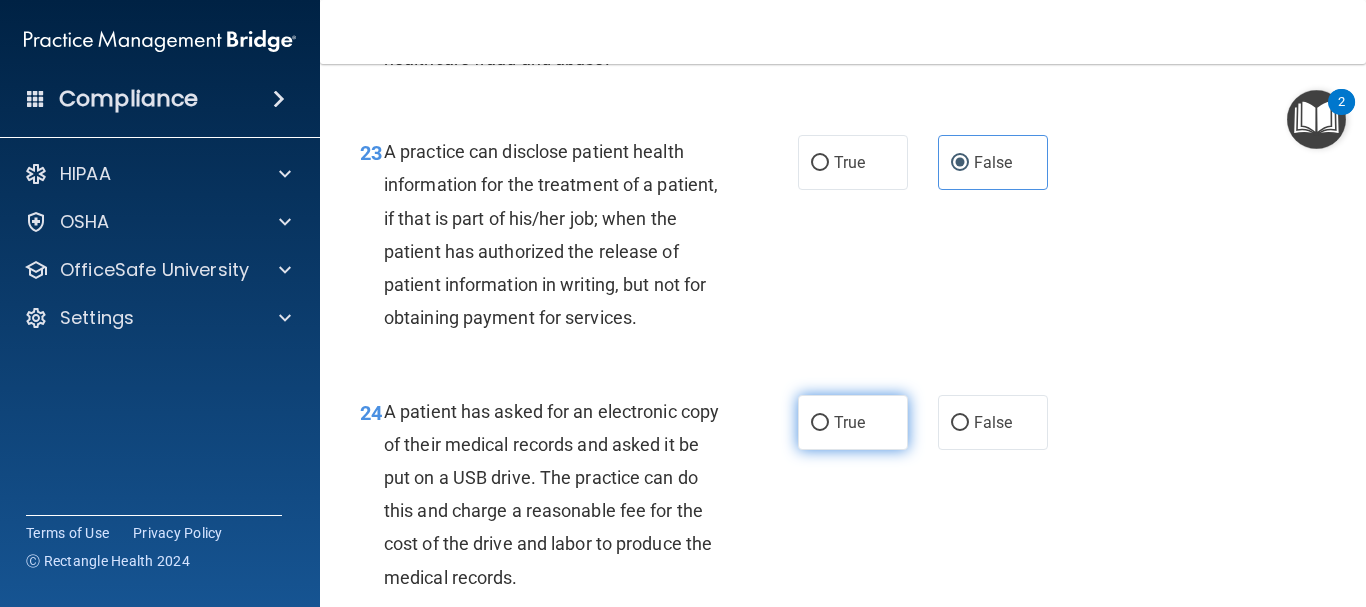 click on "True" at bounding box center (820, 423) 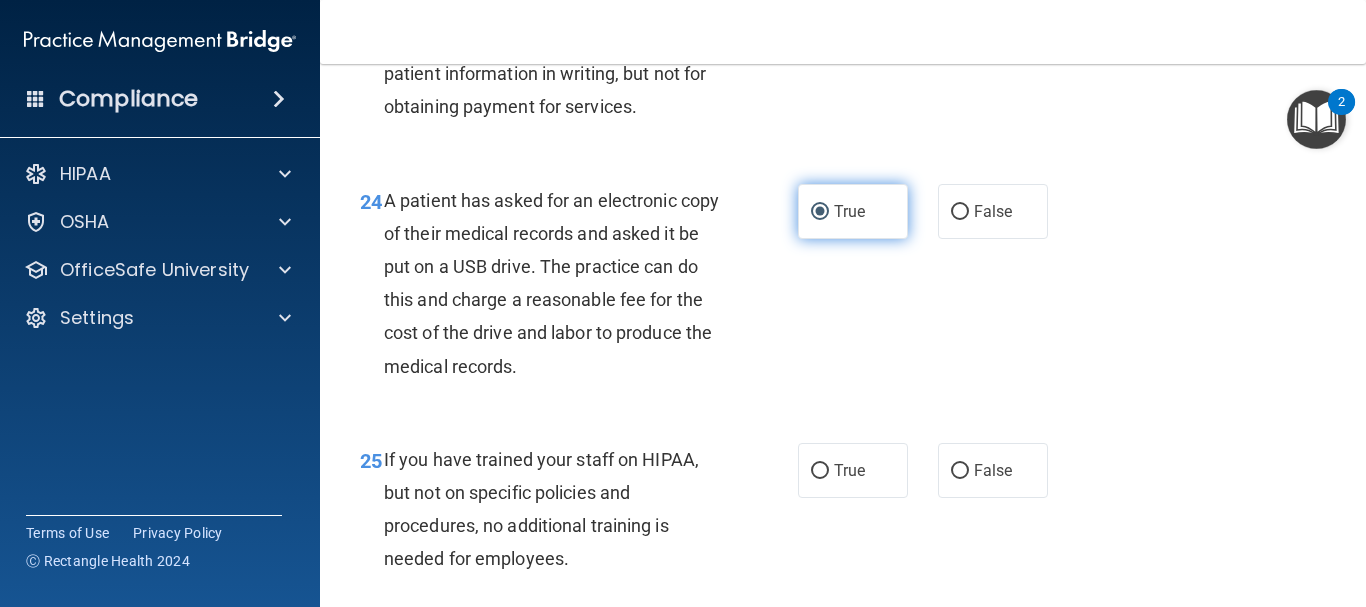 scroll, scrollTop: 4500, scrollLeft: 0, axis: vertical 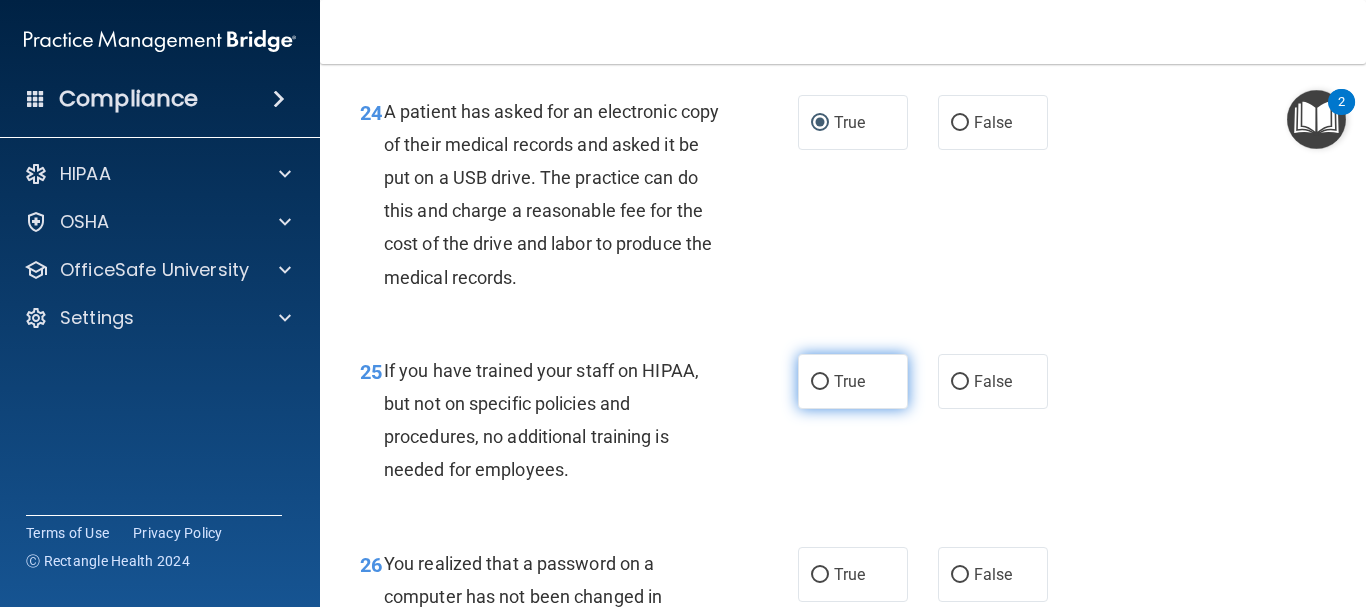 click on "True" at bounding box center [853, 381] 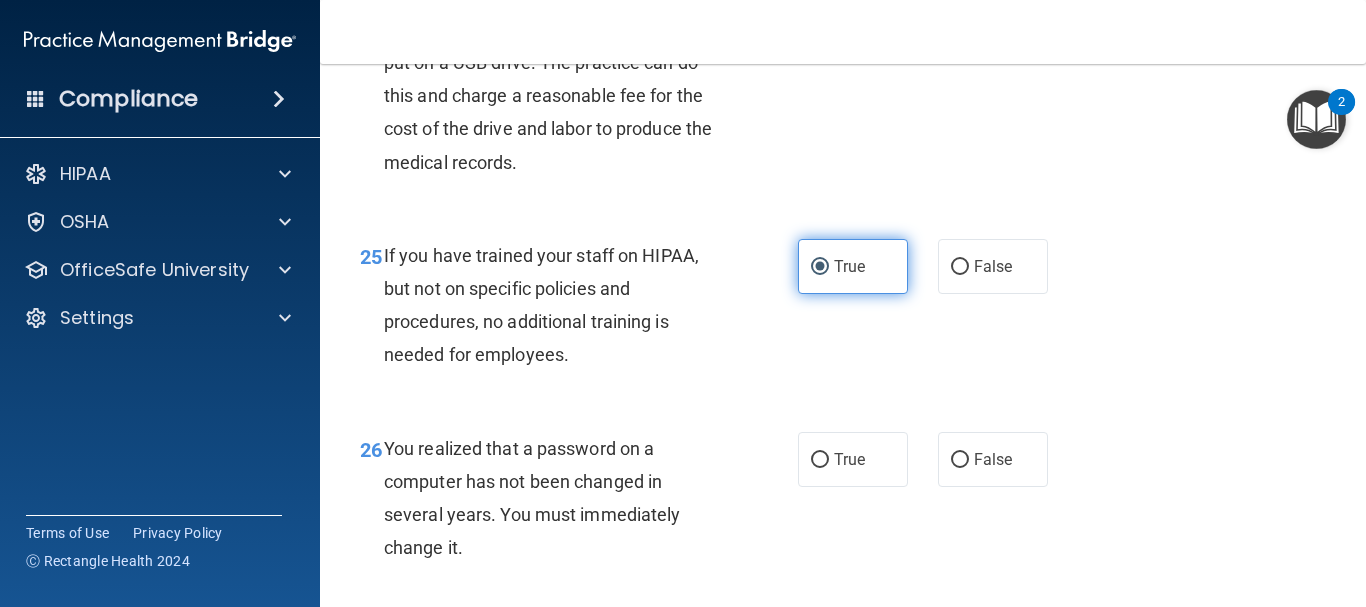 scroll, scrollTop: 4700, scrollLeft: 0, axis: vertical 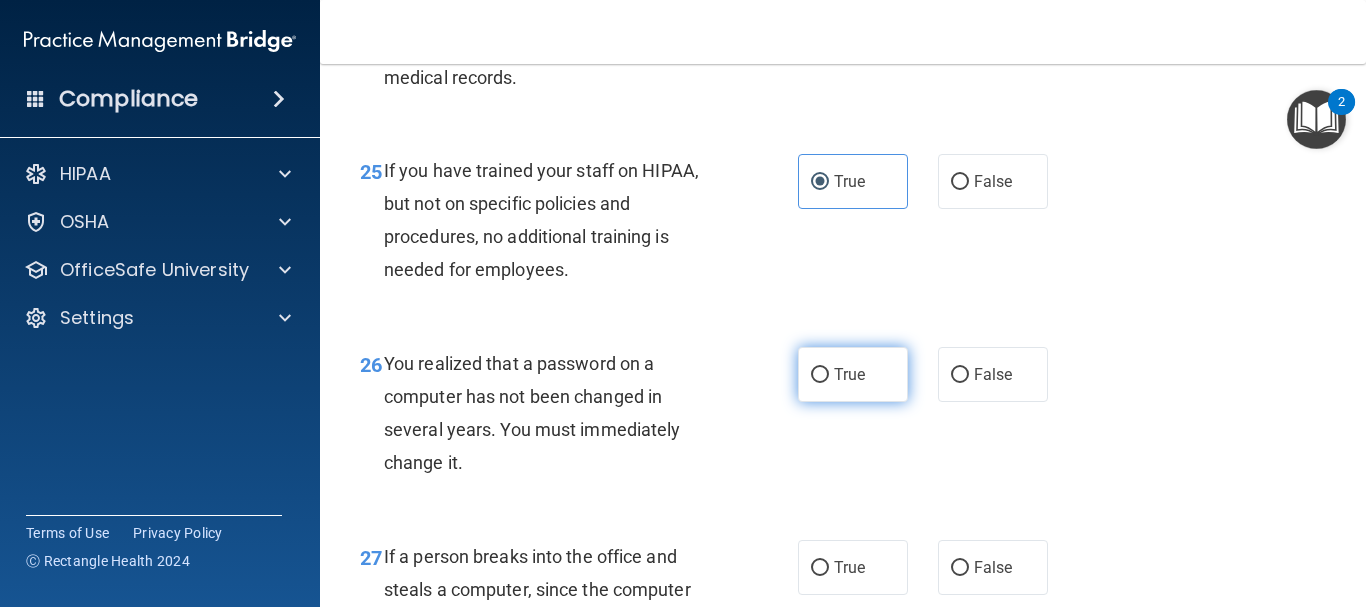 click on "True" at bounding box center (853, 374) 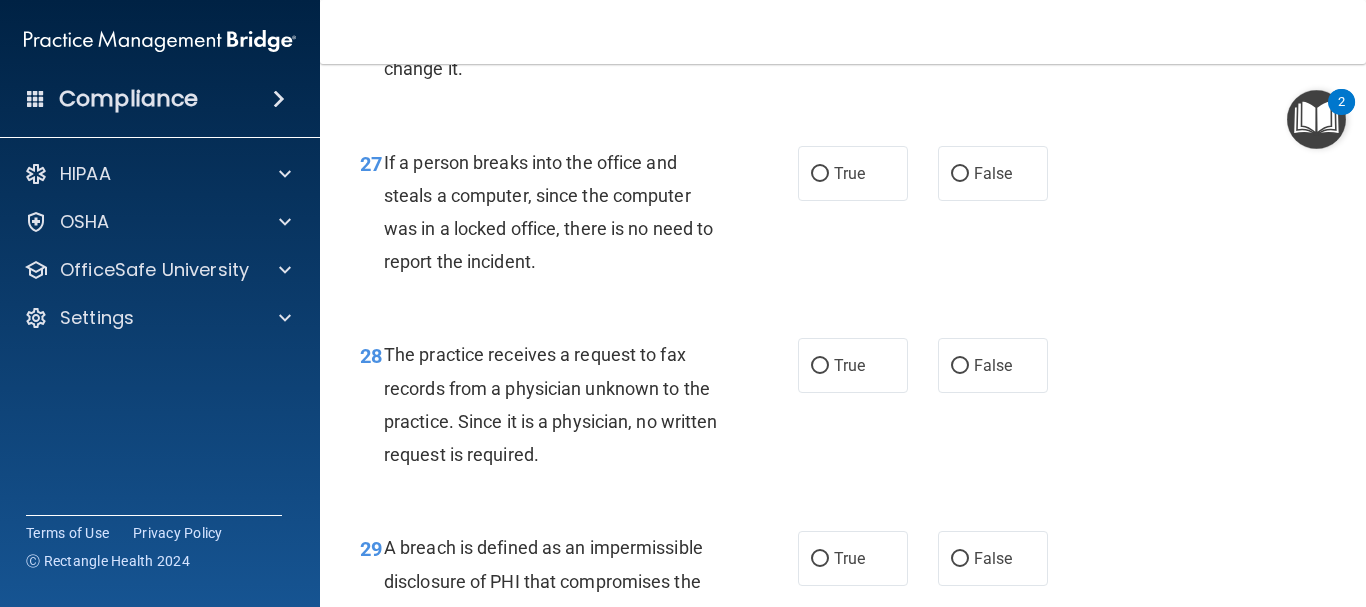 scroll, scrollTop: 5100, scrollLeft: 0, axis: vertical 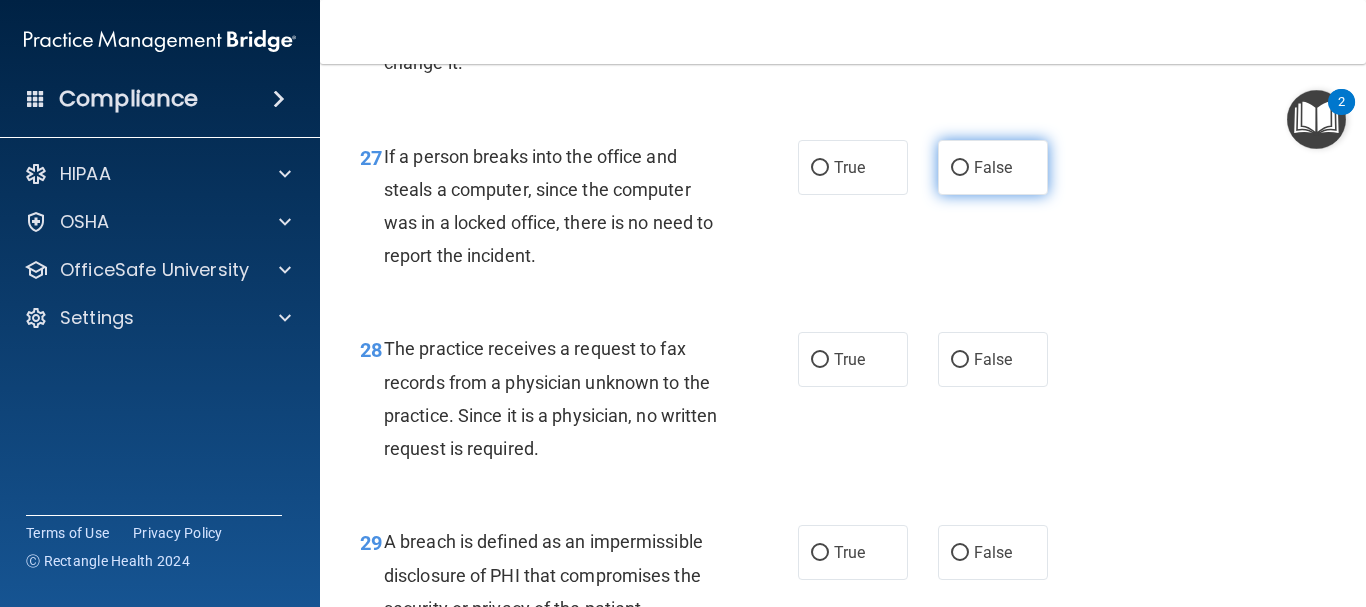 click on "False" at bounding box center (960, 168) 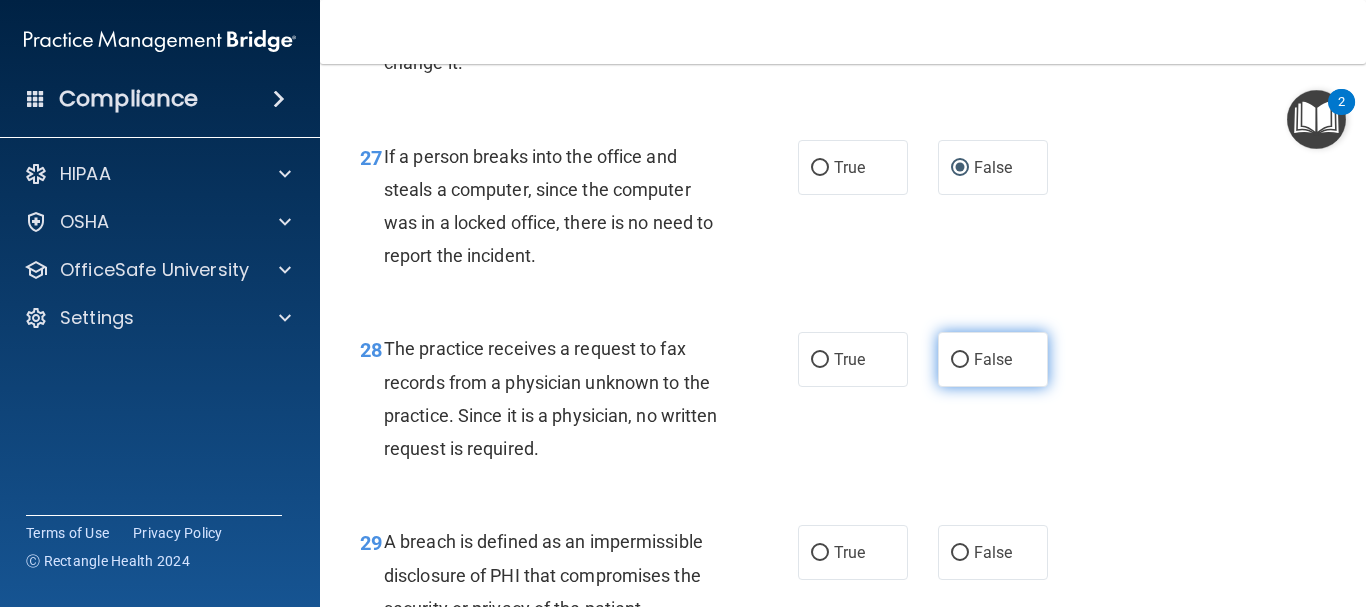 click on "False" at bounding box center (960, 360) 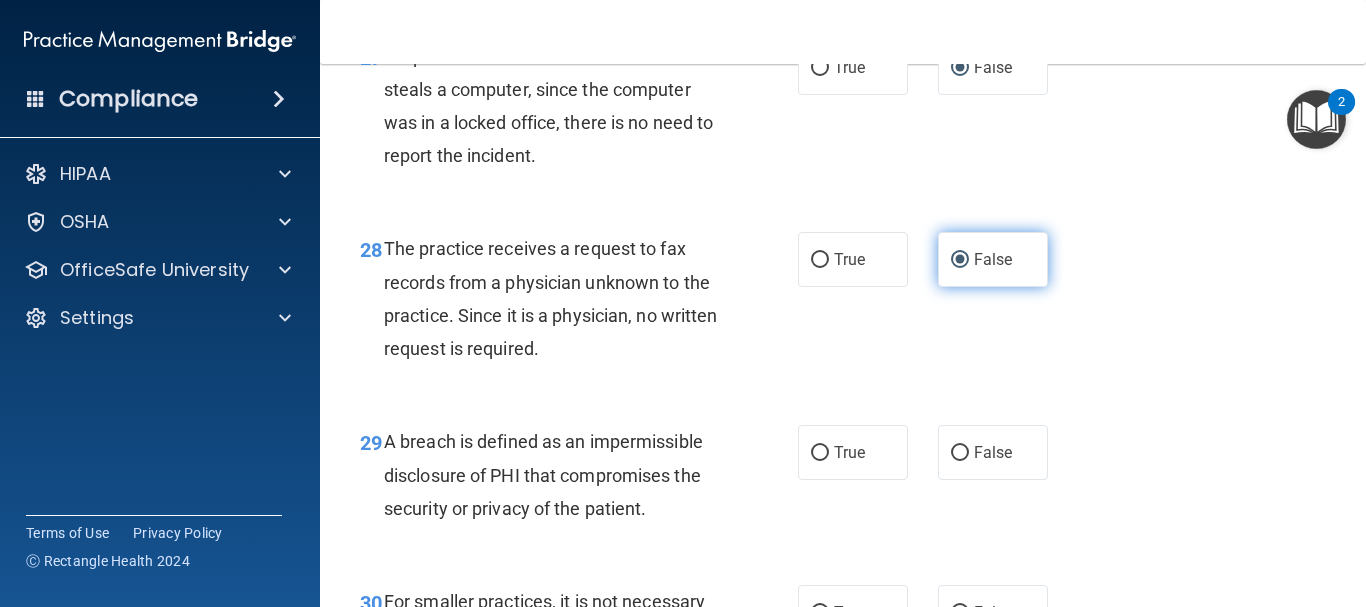 scroll, scrollTop: 5300, scrollLeft: 0, axis: vertical 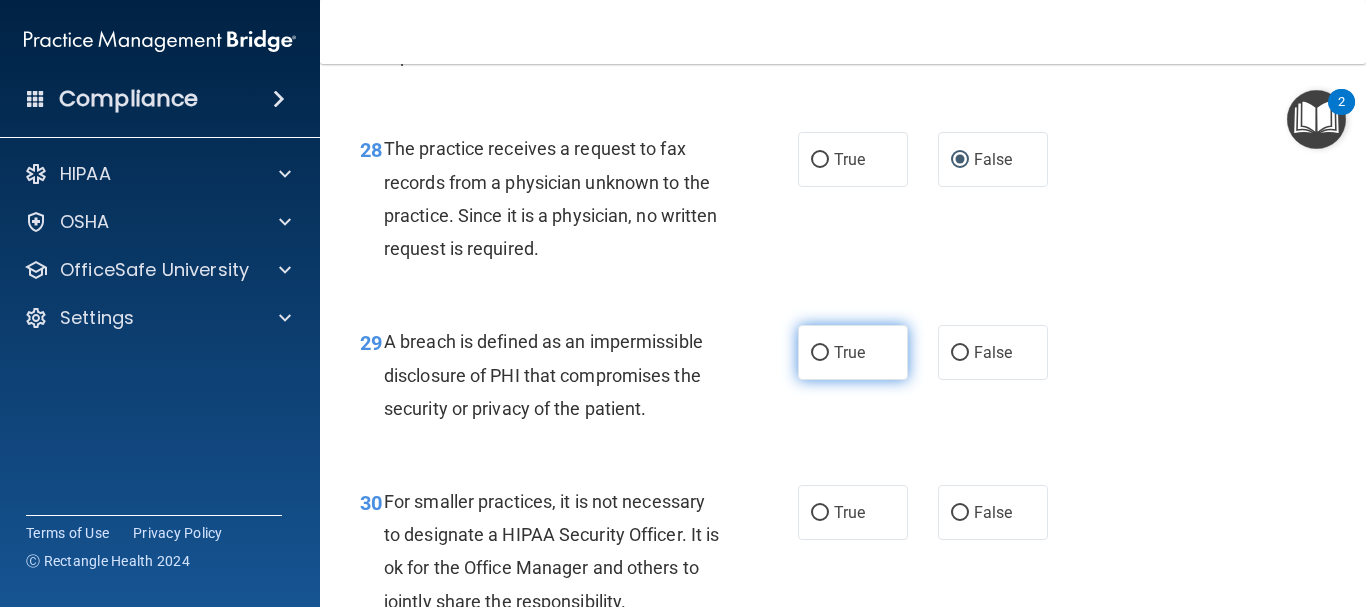 click on "True" at bounding box center [853, 352] 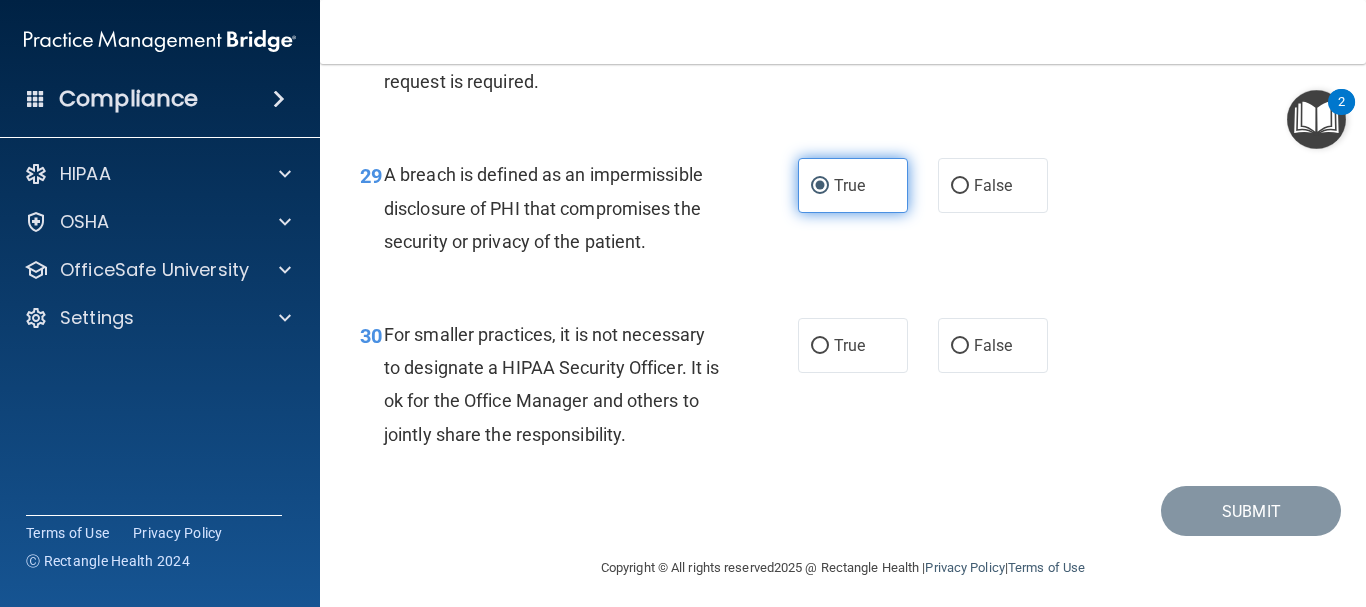 scroll, scrollTop: 5500, scrollLeft: 0, axis: vertical 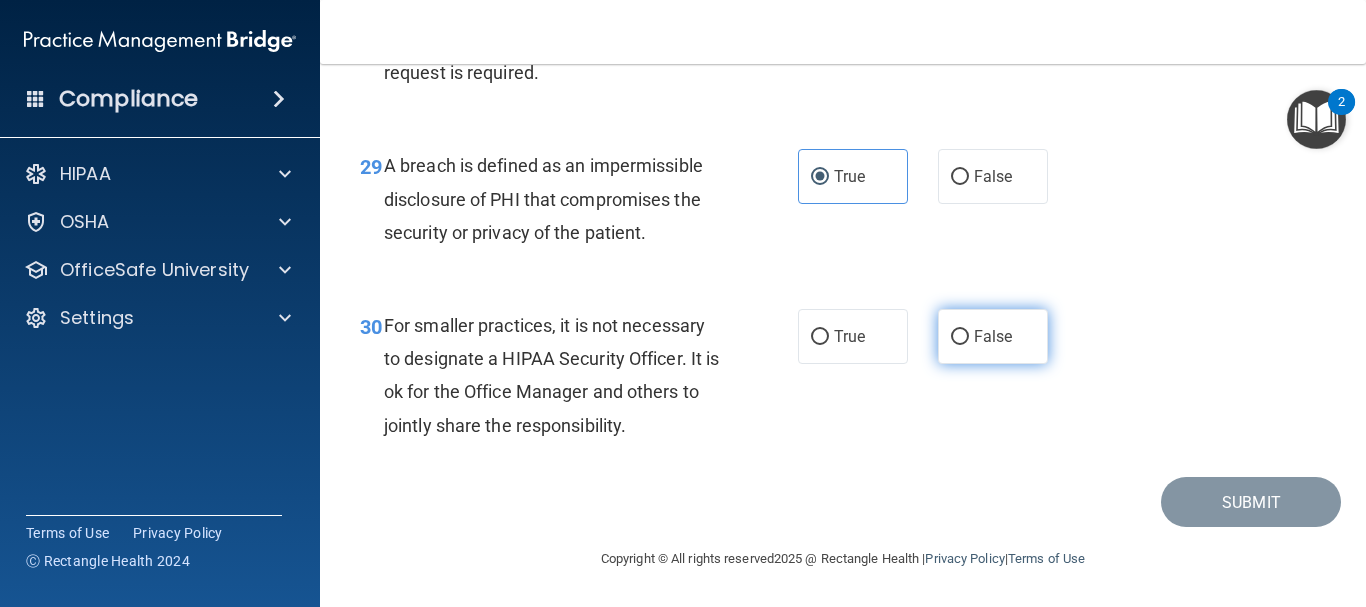 click on "False" at bounding box center (960, 337) 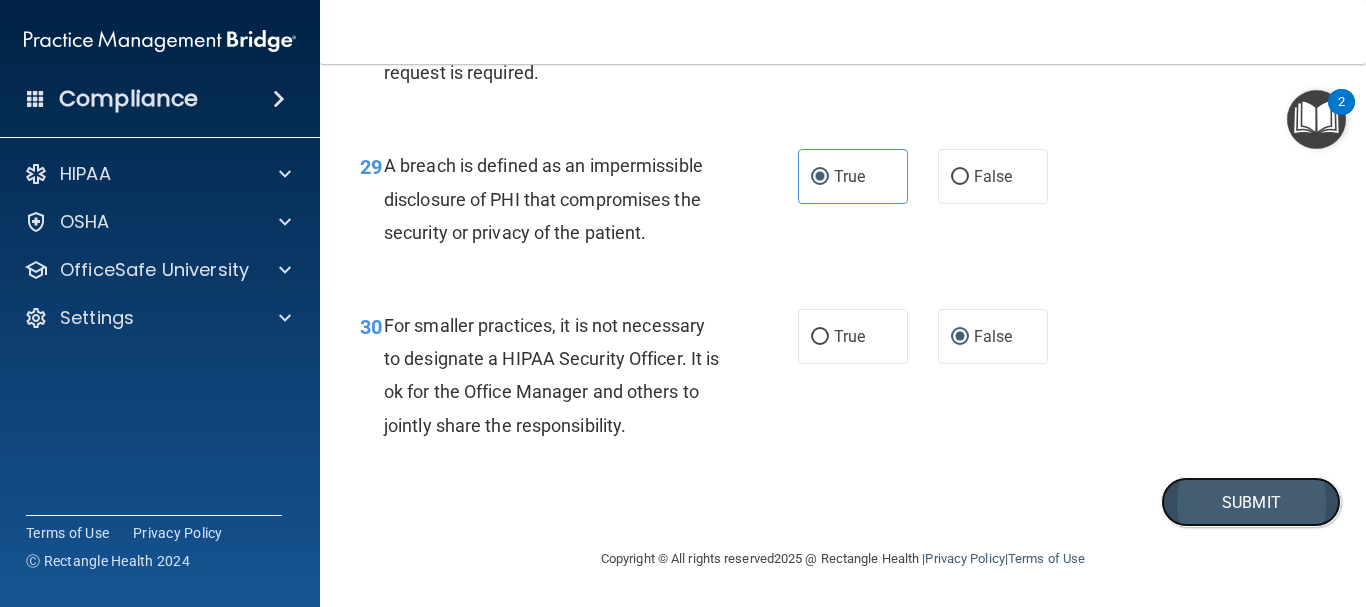 click on "Submit" at bounding box center (1251, 502) 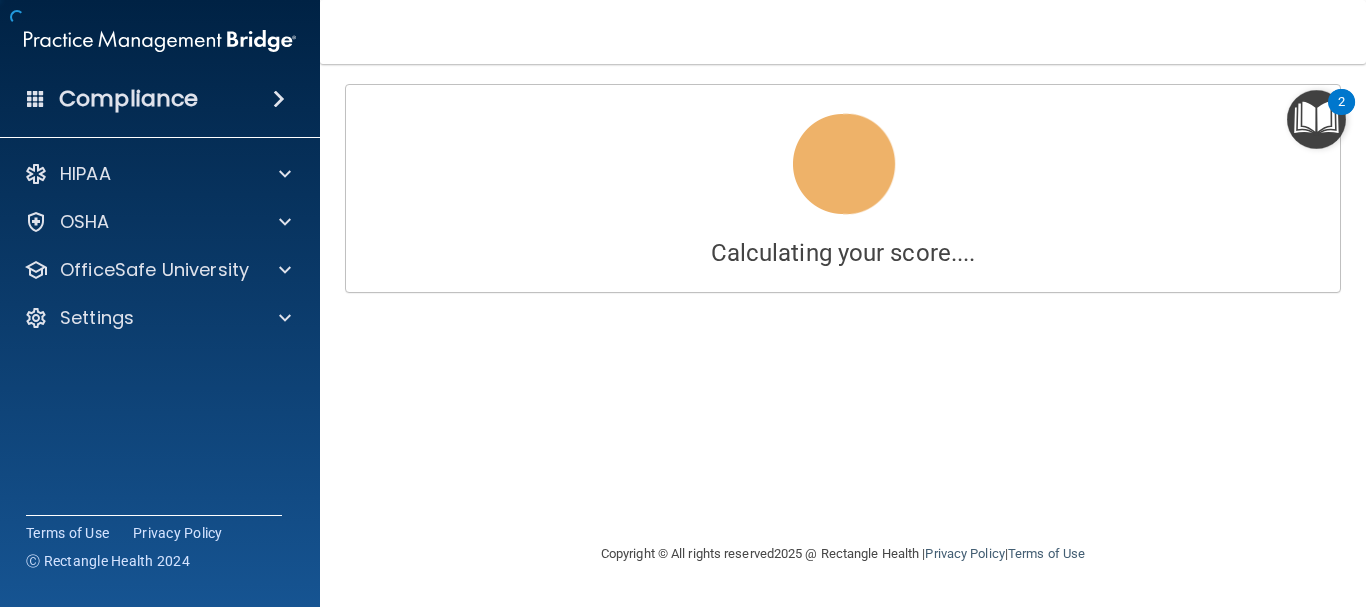 scroll, scrollTop: 0, scrollLeft: 0, axis: both 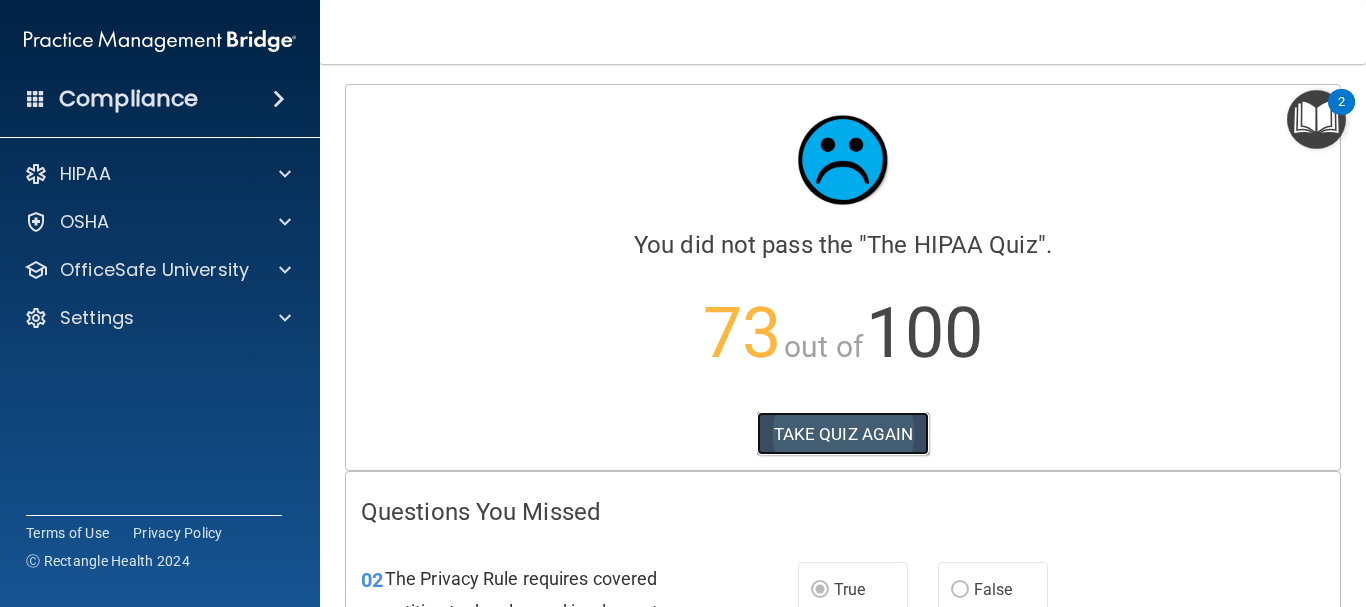 click on "TAKE QUIZ AGAIN" at bounding box center (843, 434) 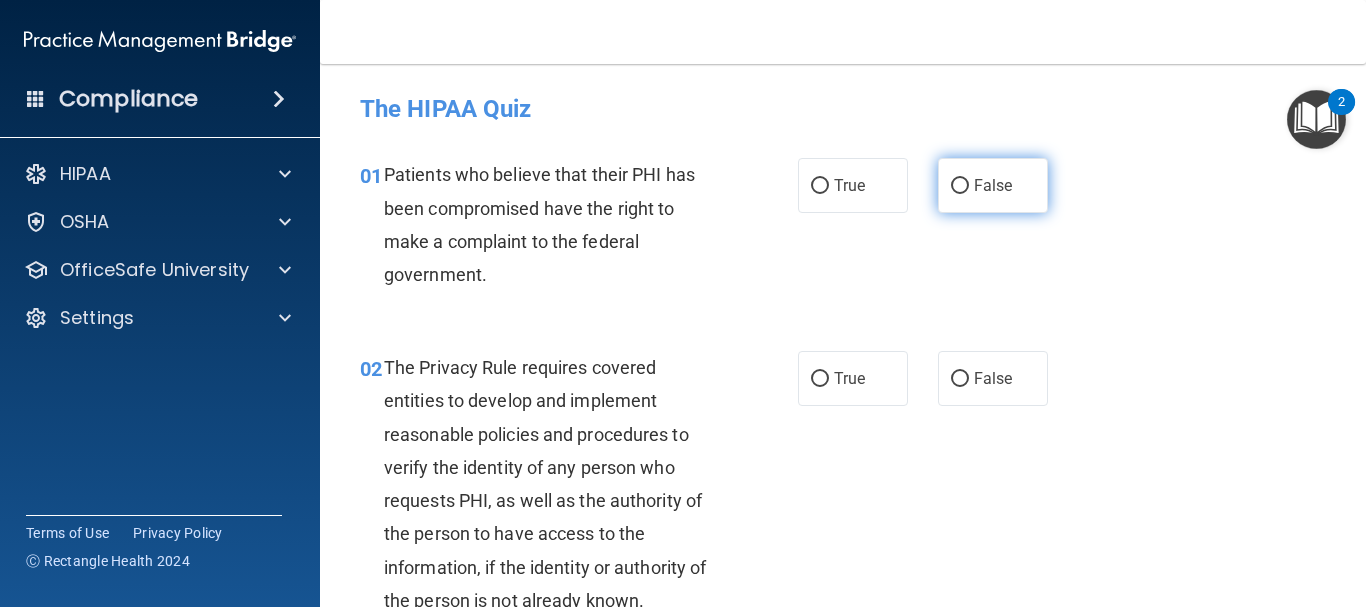 click on "False" at bounding box center (960, 186) 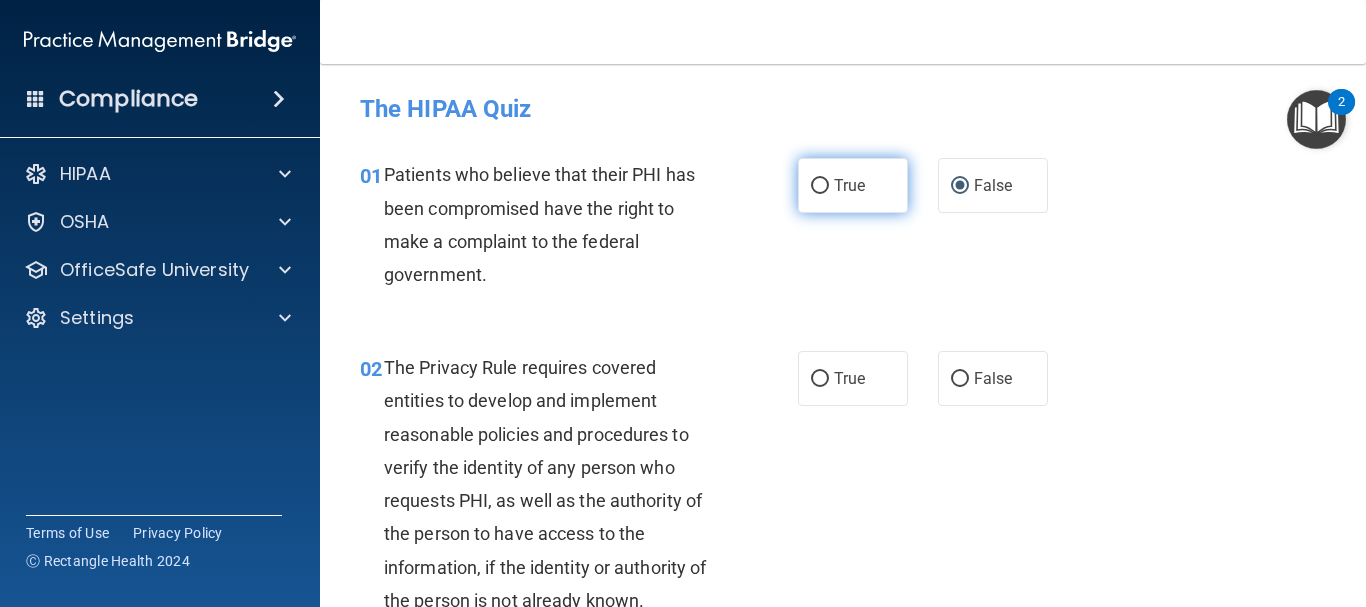 click on "True" at bounding box center (853, 185) 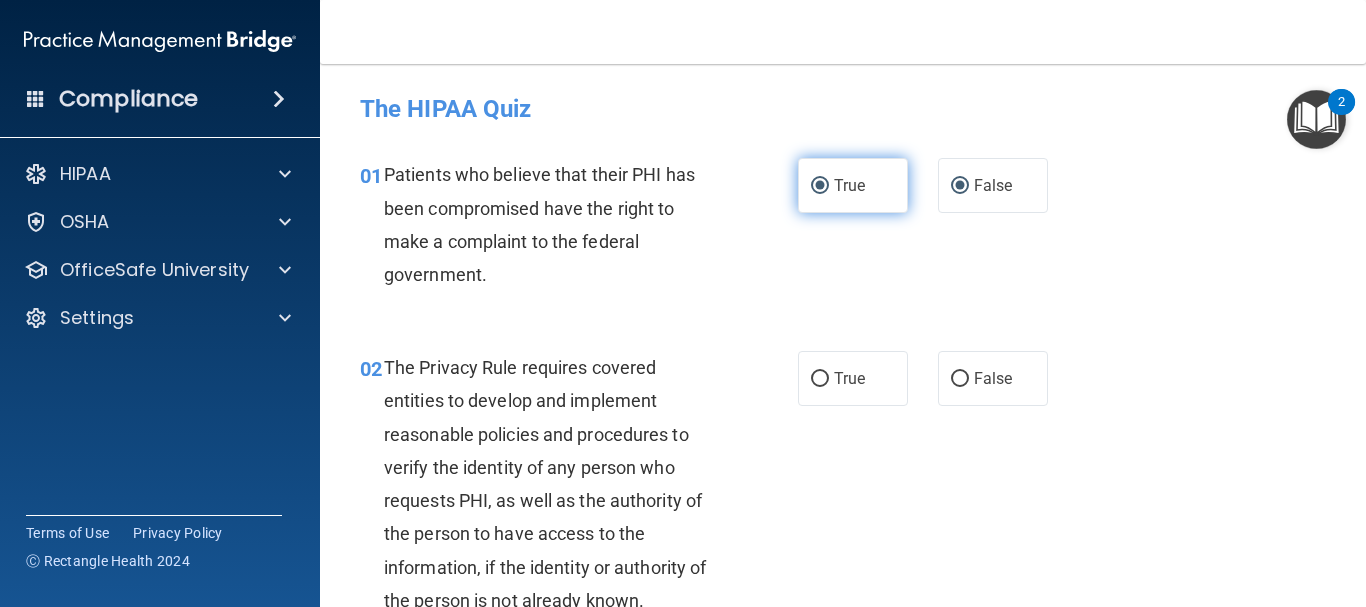 radio on "false" 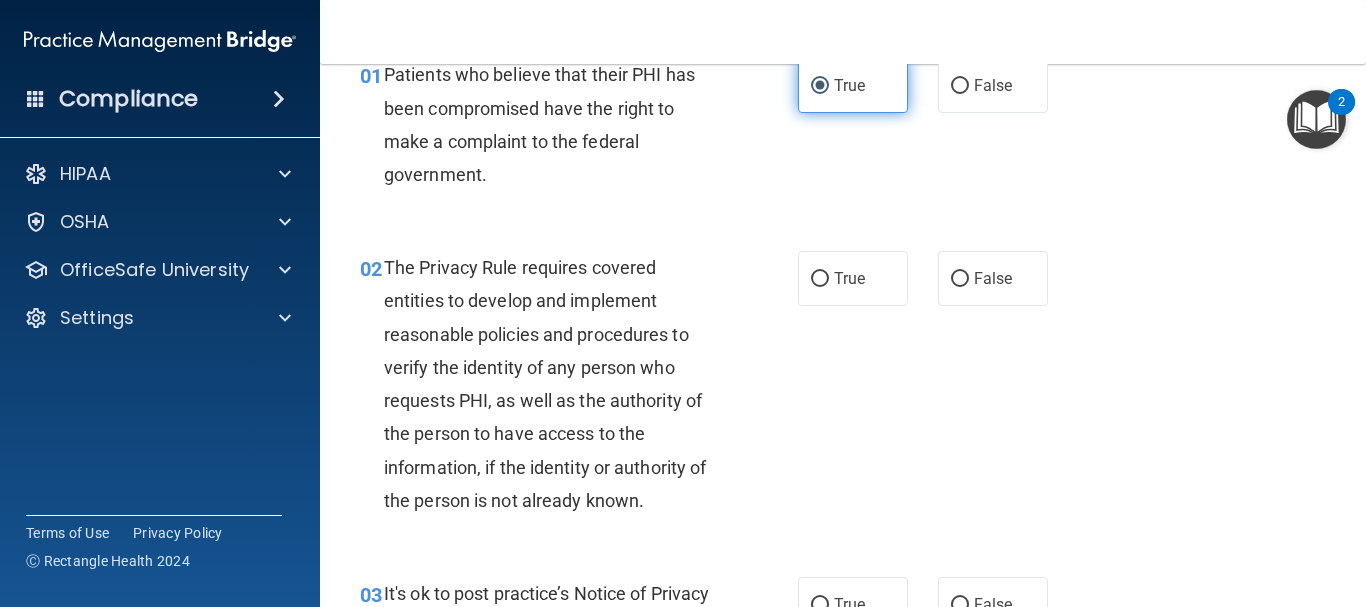 scroll, scrollTop: 200, scrollLeft: 0, axis: vertical 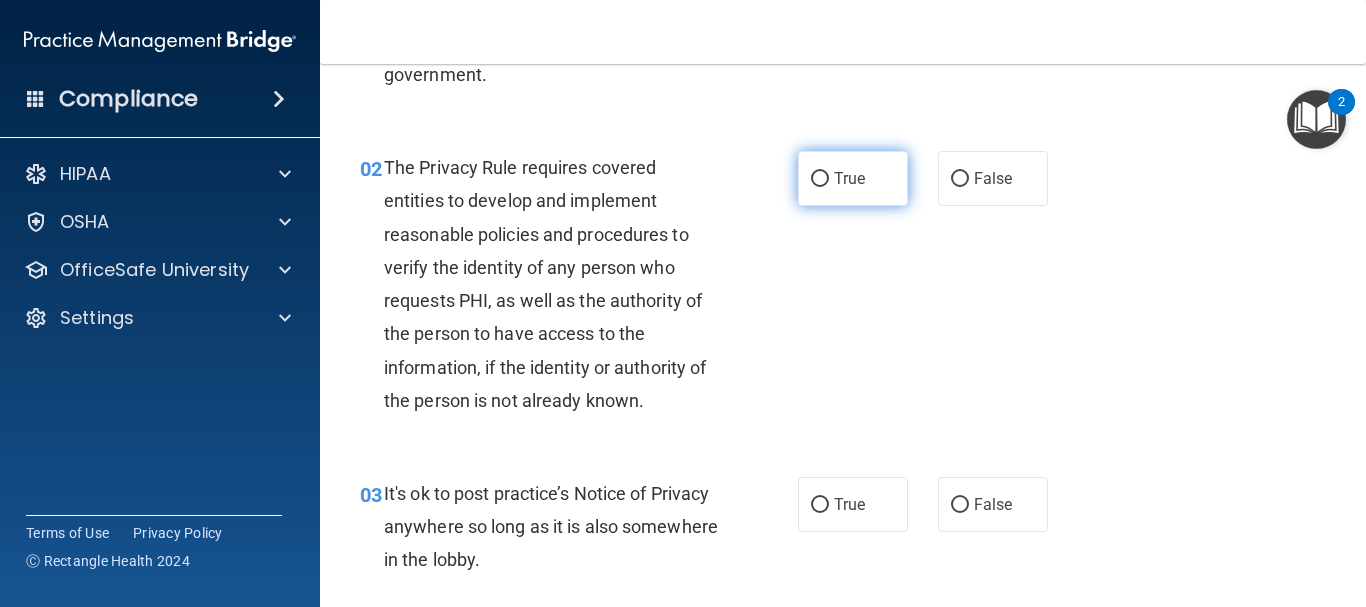 click on "True" at bounding box center (849, 178) 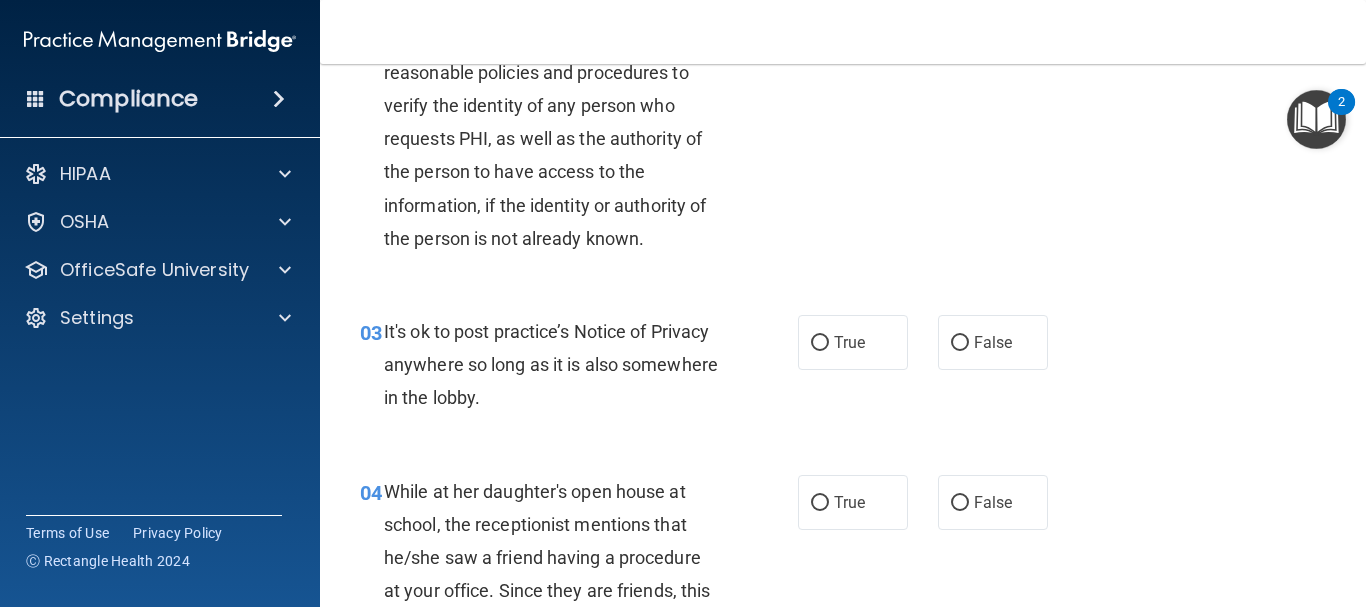 scroll, scrollTop: 400, scrollLeft: 0, axis: vertical 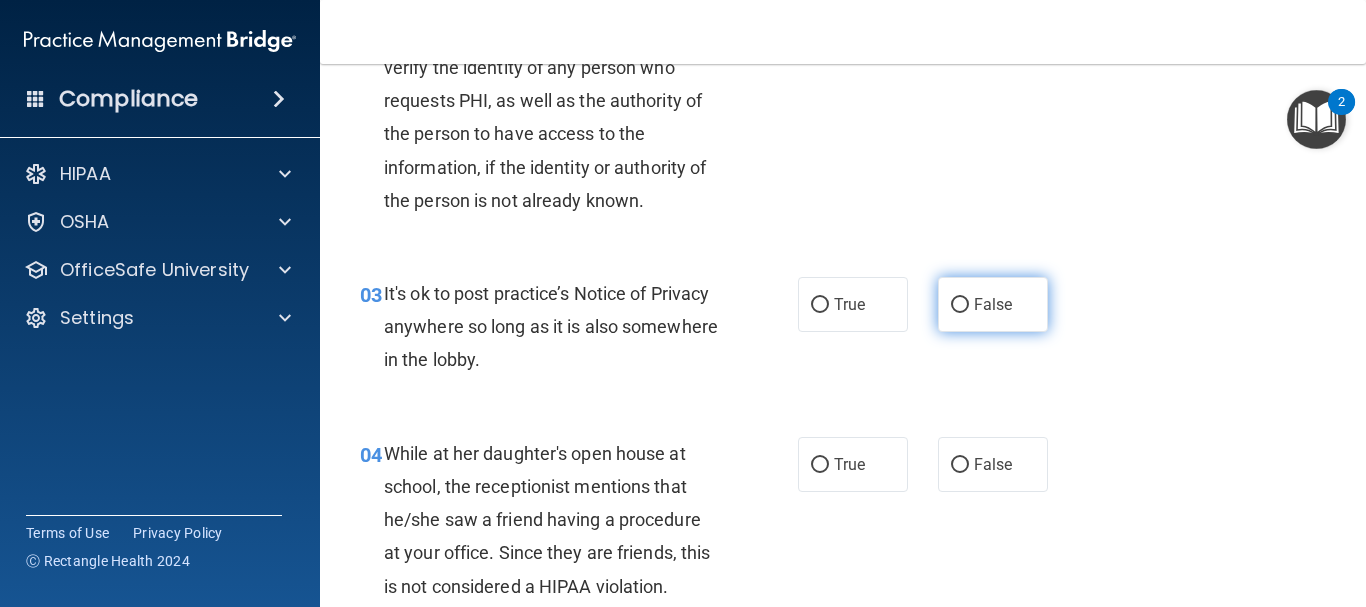 click on "False" at bounding box center [993, 304] 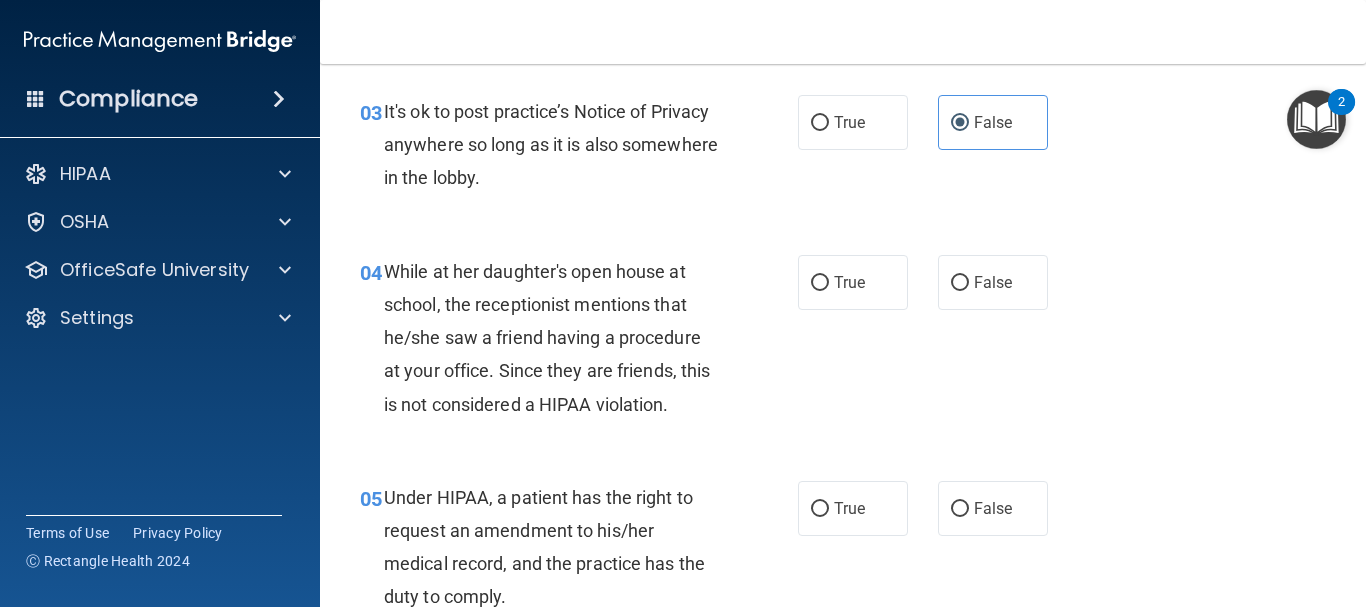 scroll, scrollTop: 600, scrollLeft: 0, axis: vertical 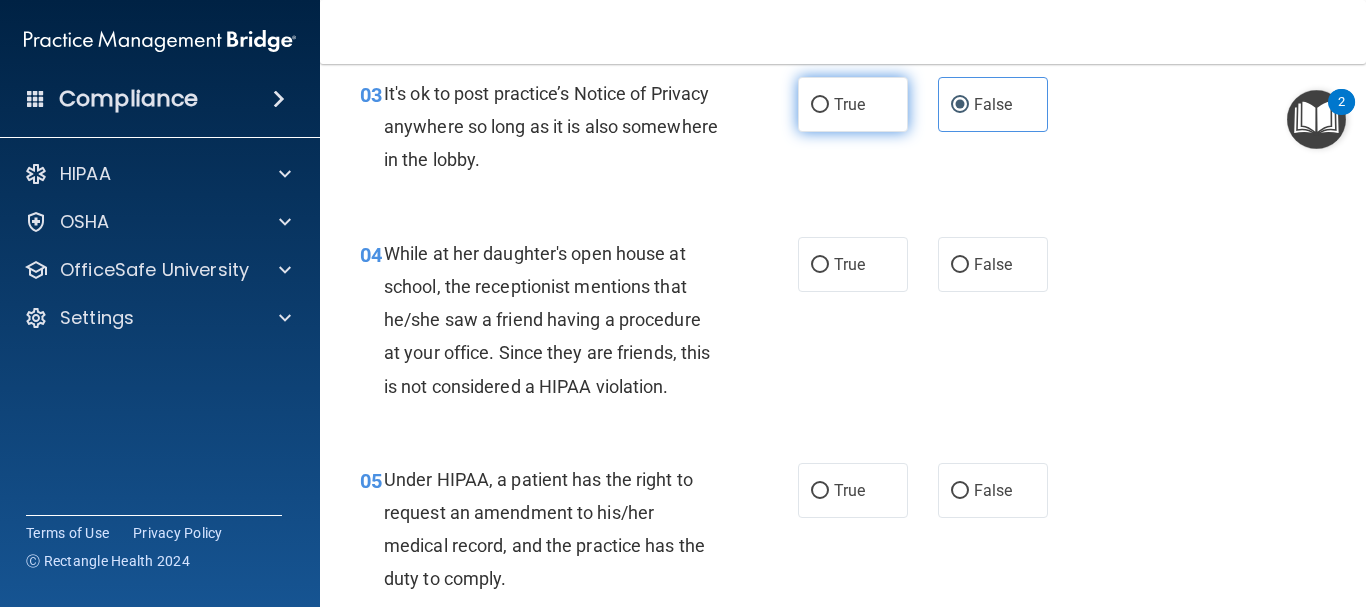 click on "True" at bounding box center (853, 104) 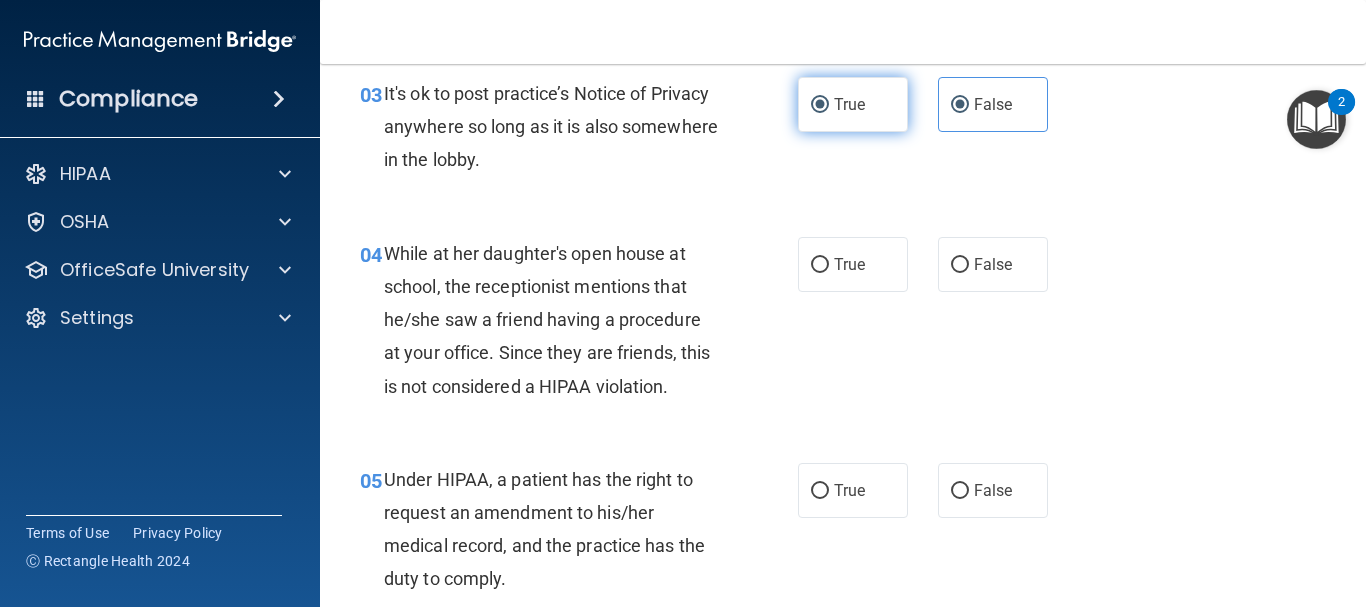 radio on "false" 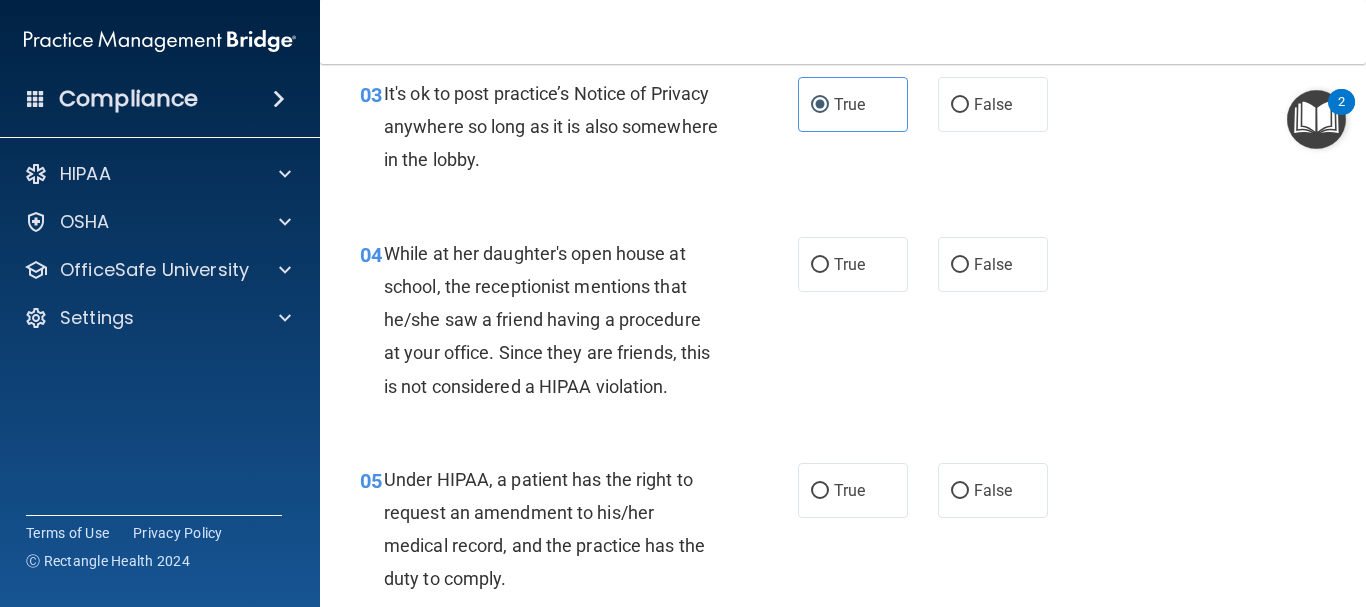 click on "04       While at her daughter's open house at school, the receptionist mentions that he/she saw a friend having a procedure at your office.  Since they are friends, this is not considered a HIPAA violation.                 True           False" at bounding box center (843, 325) 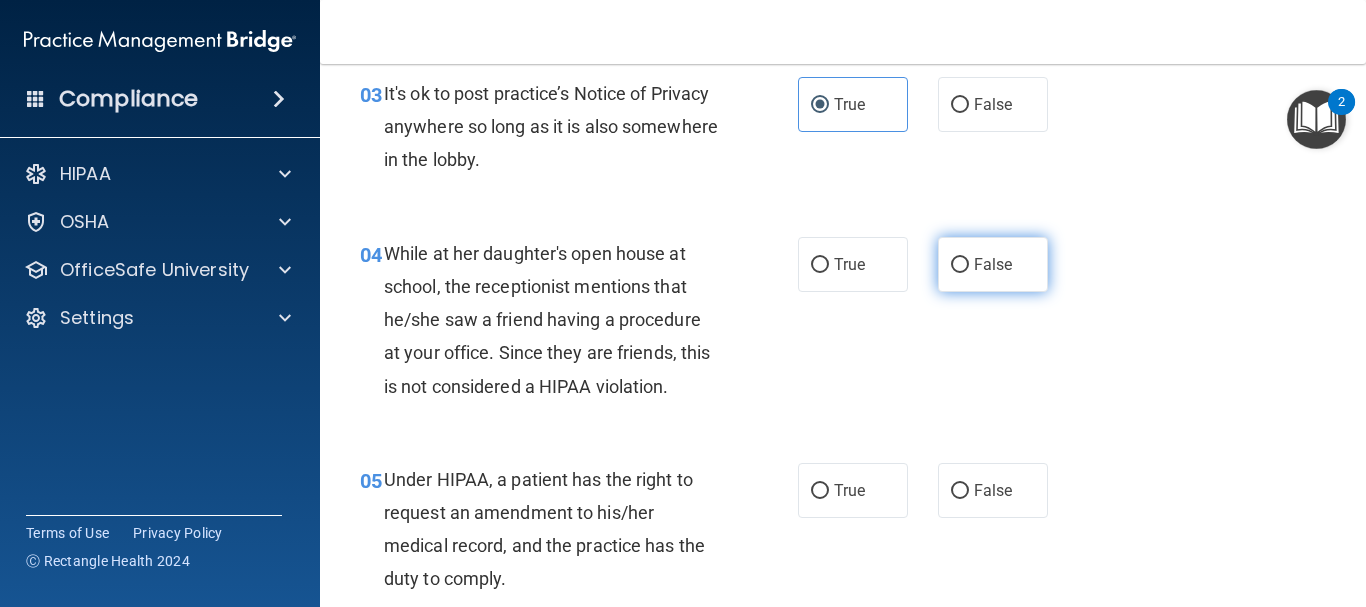 click on "False" at bounding box center [993, 264] 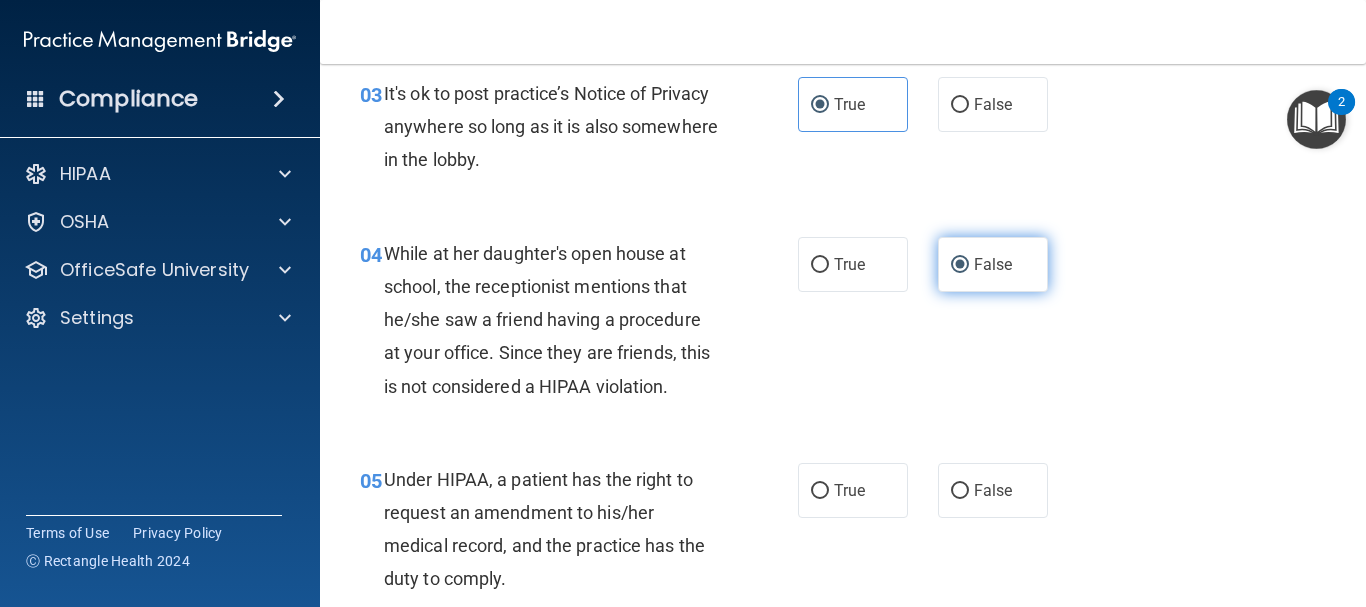 click on "False" at bounding box center (993, 264) 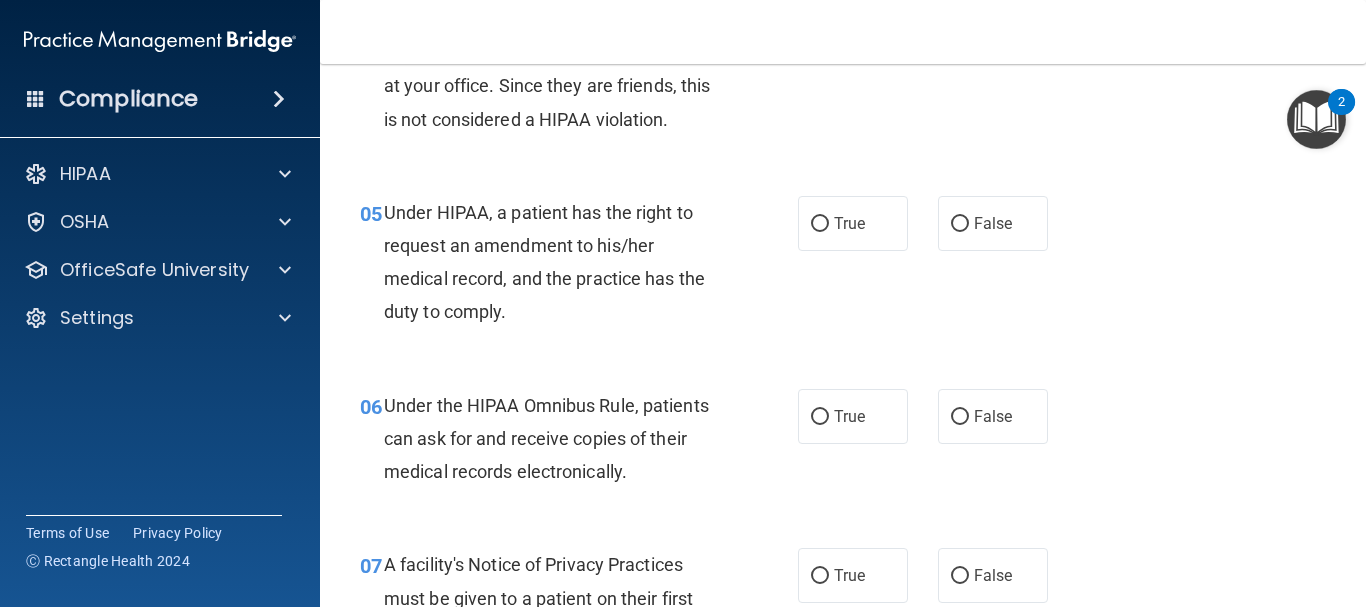 scroll, scrollTop: 900, scrollLeft: 0, axis: vertical 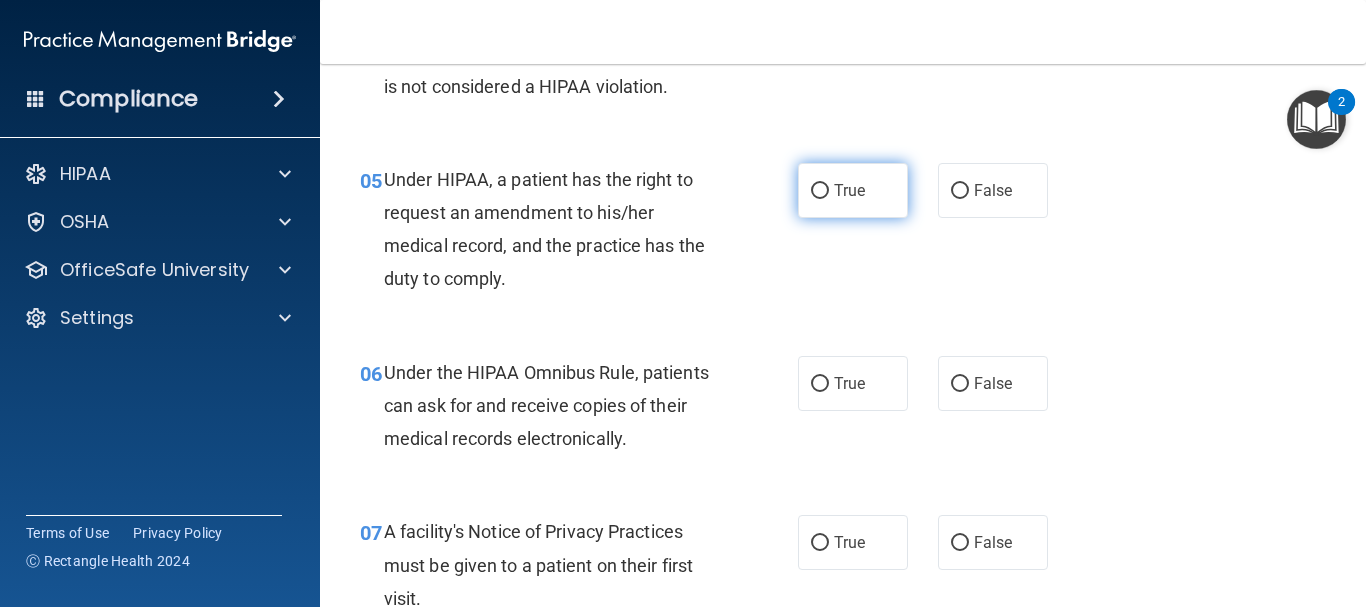 click on "True" at bounding box center [853, 190] 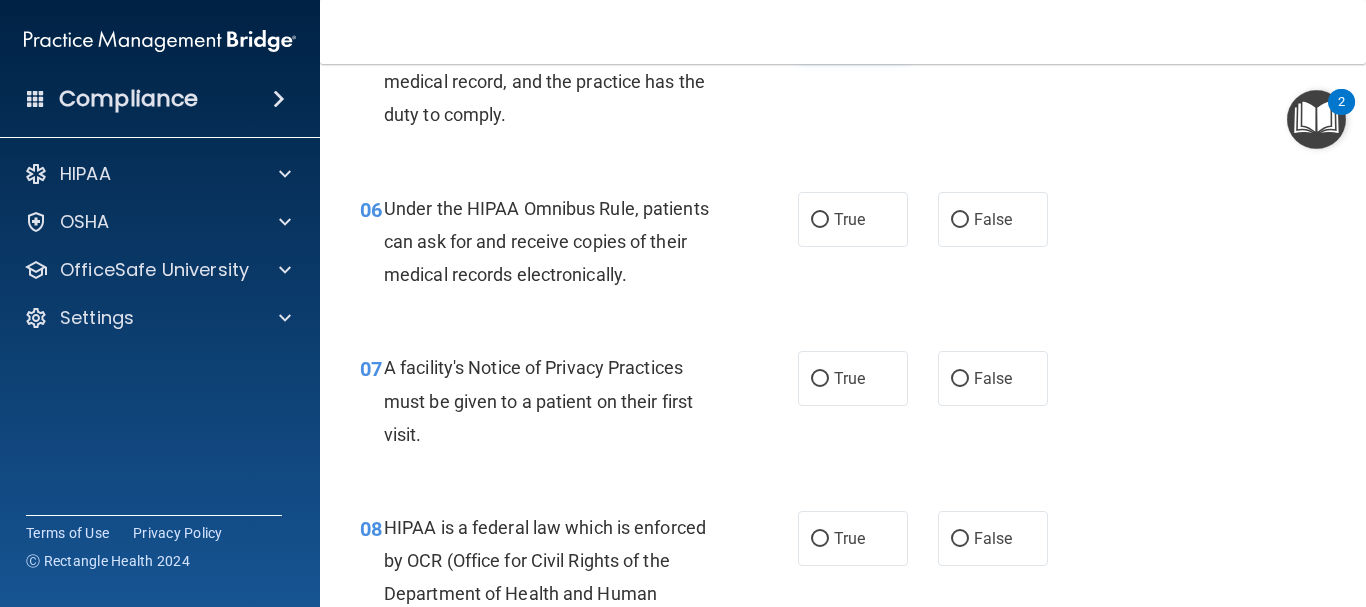 scroll, scrollTop: 1100, scrollLeft: 0, axis: vertical 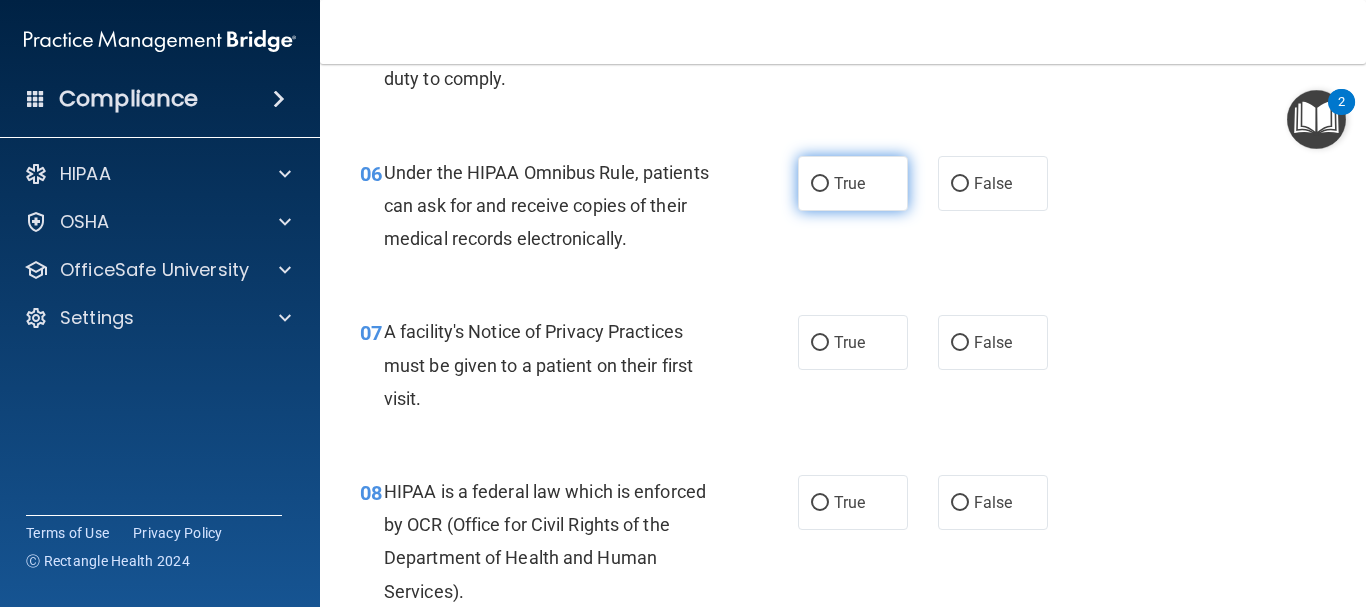 click on "True" at bounding box center (853, 183) 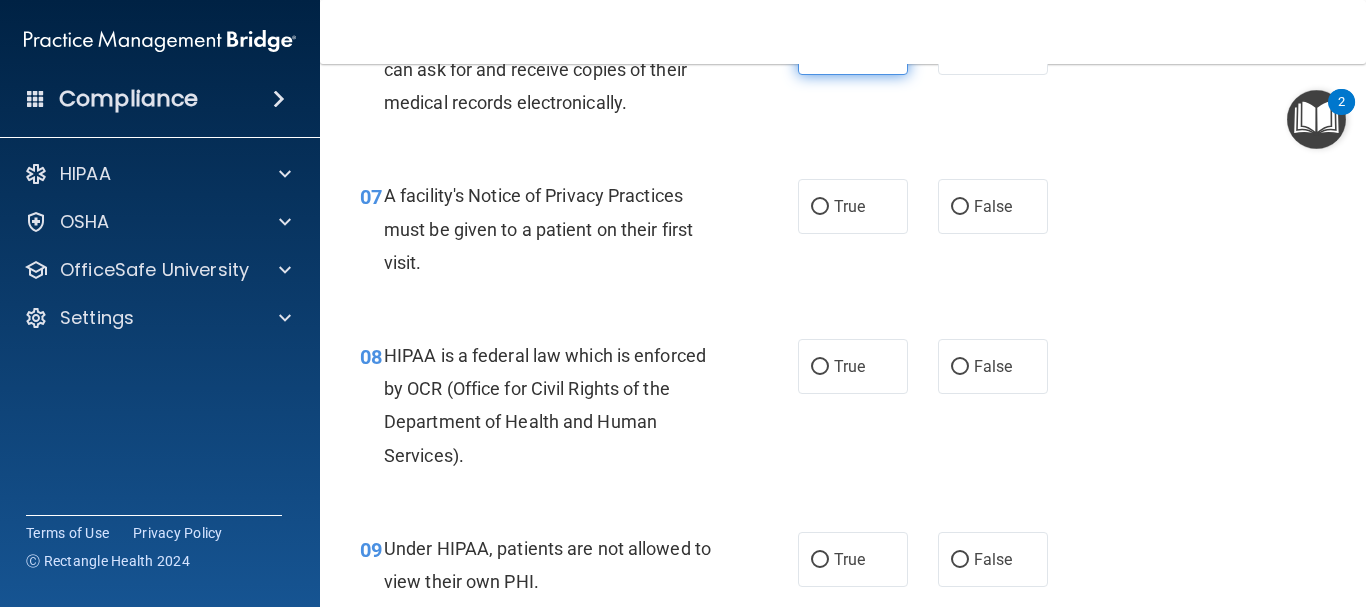 scroll, scrollTop: 1300, scrollLeft: 0, axis: vertical 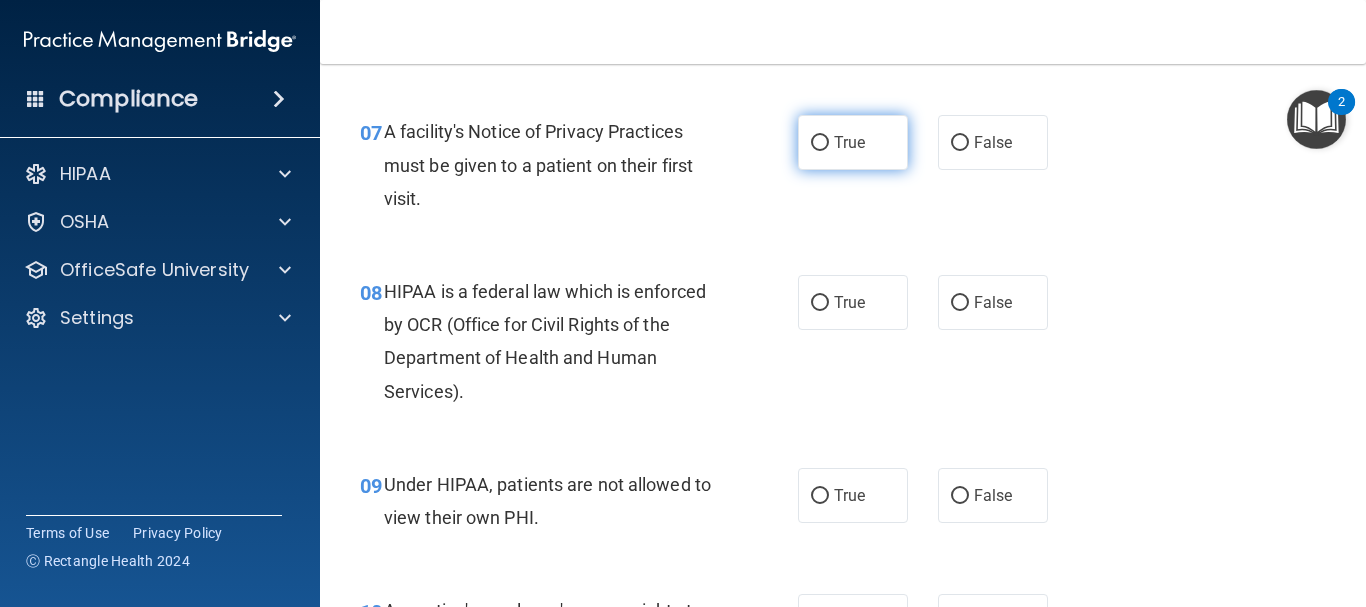click on "True" at bounding box center [853, 142] 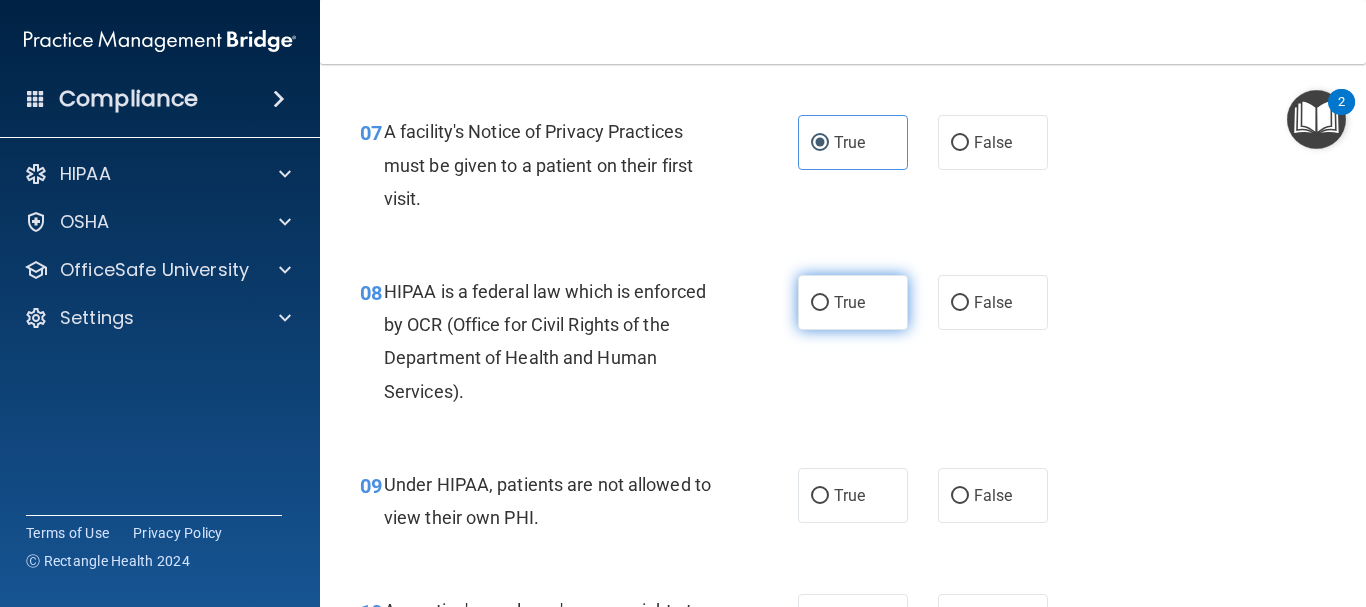 click on "True" at bounding box center (849, 302) 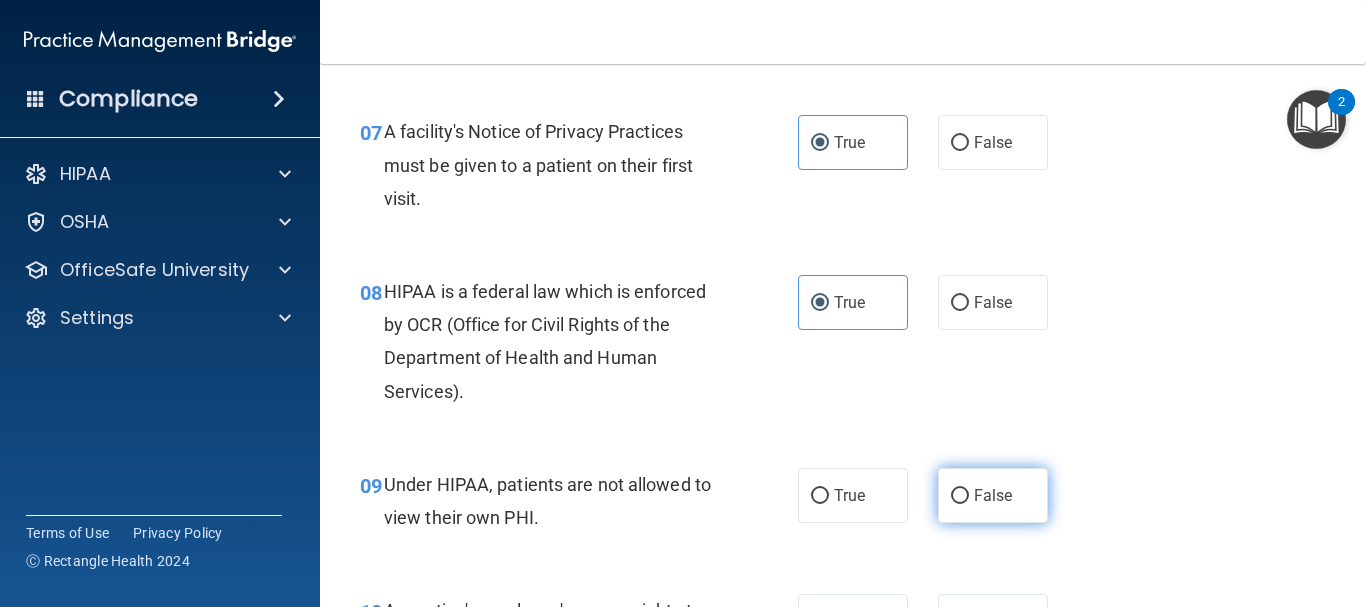 click on "False" at bounding box center [960, 496] 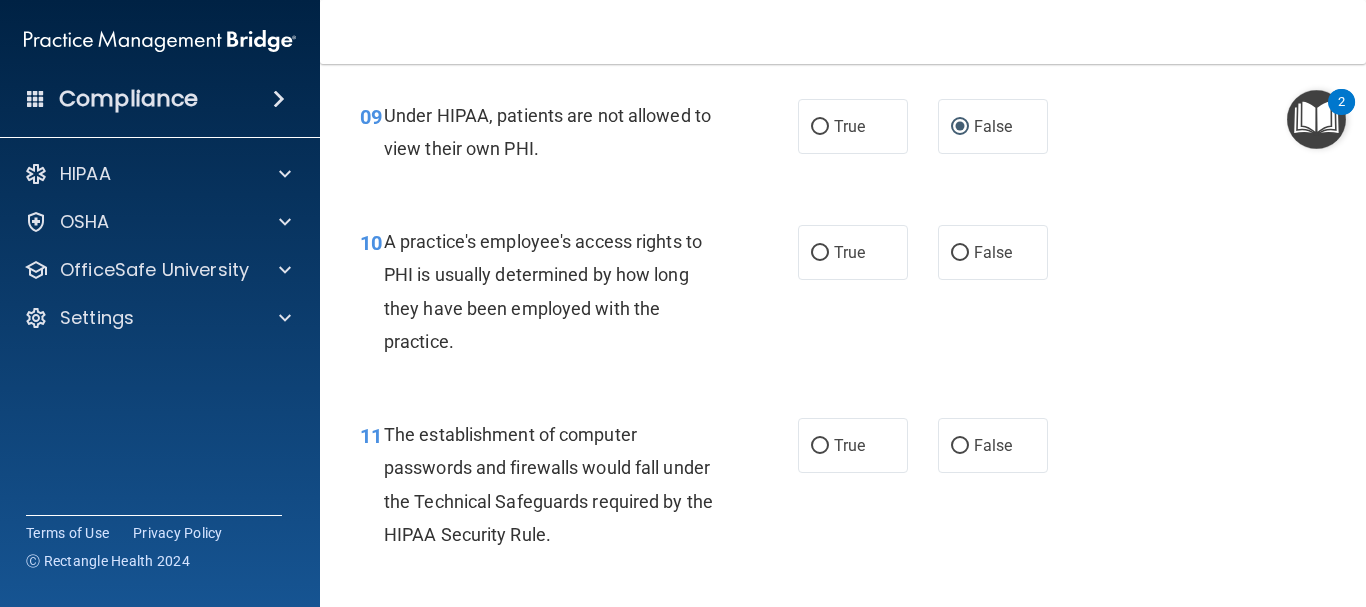 scroll, scrollTop: 1700, scrollLeft: 0, axis: vertical 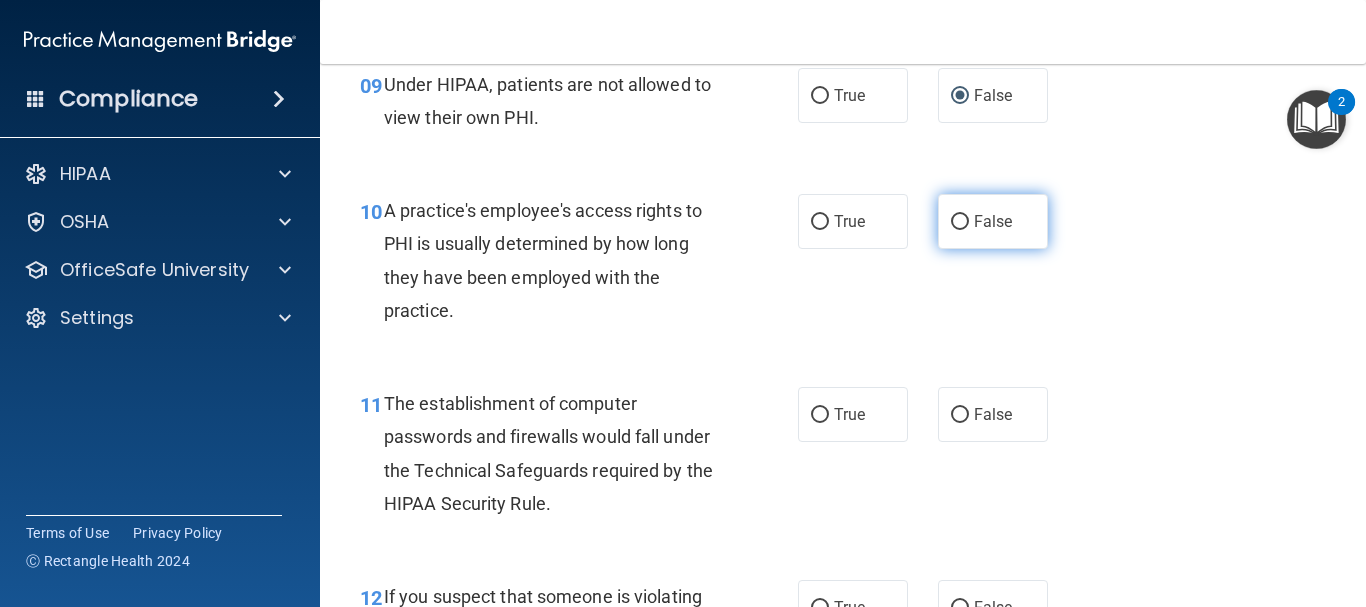 click on "False" at bounding box center [993, 221] 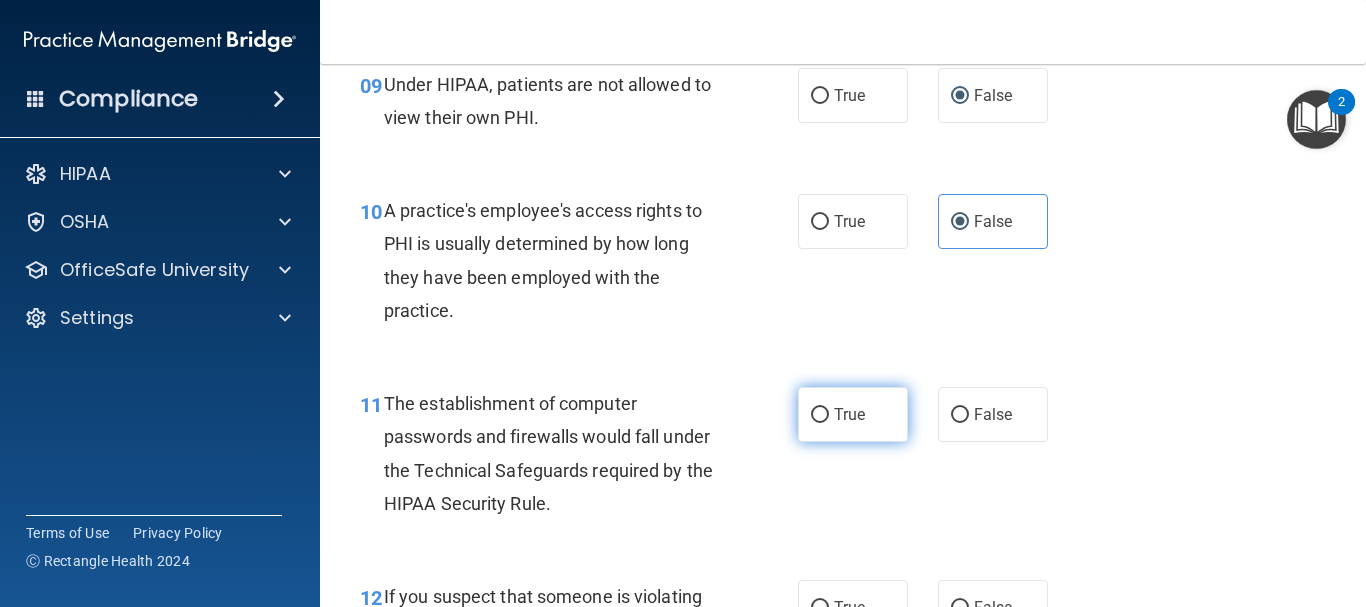click on "True" at bounding box center [853, 414] 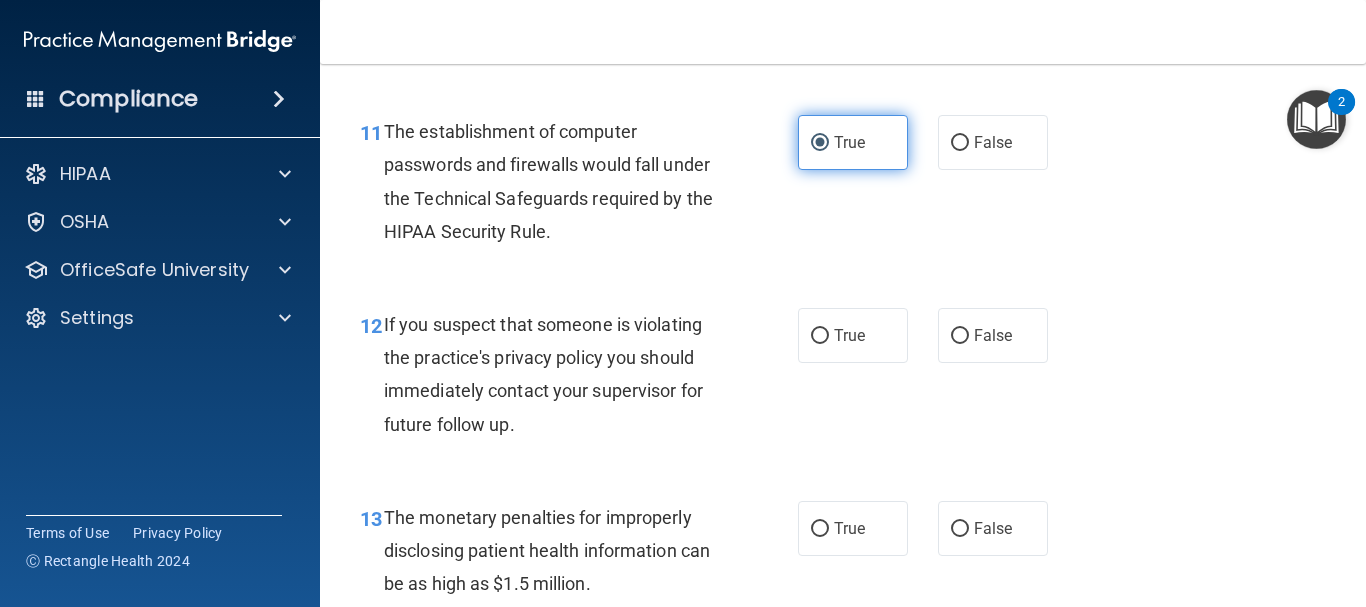 scroll, scrollTop: 2000, scrollLeft: 0, axis: vertical 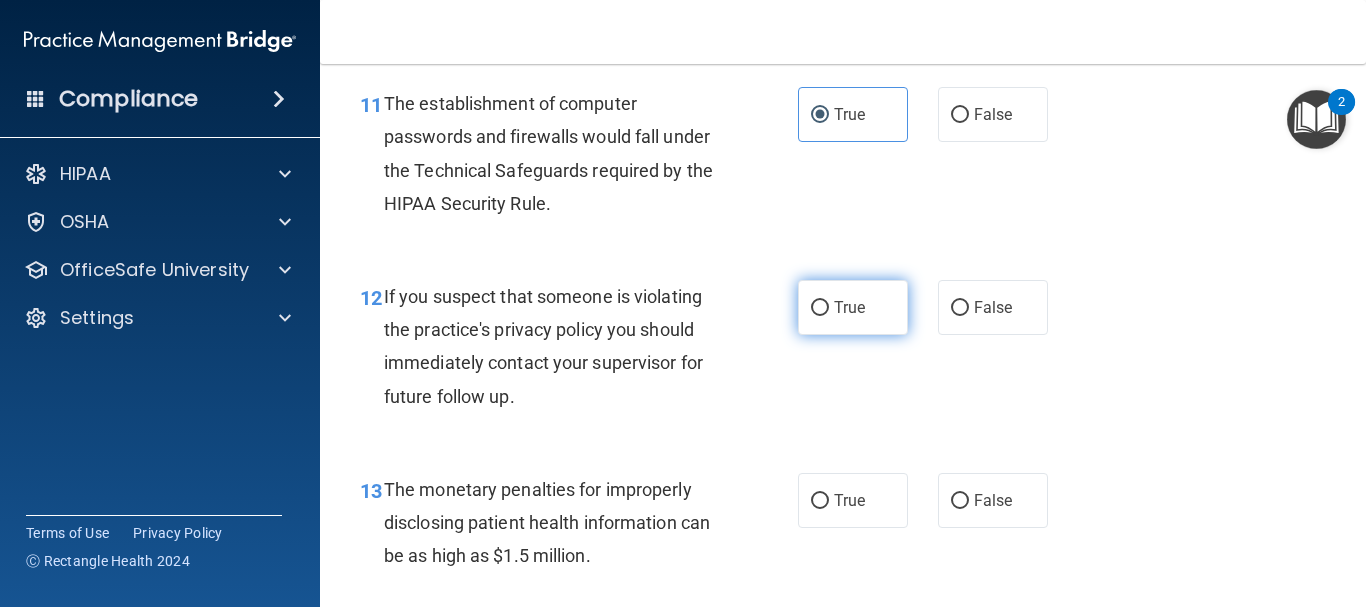 click on "True" at bounding box center (853, 307) 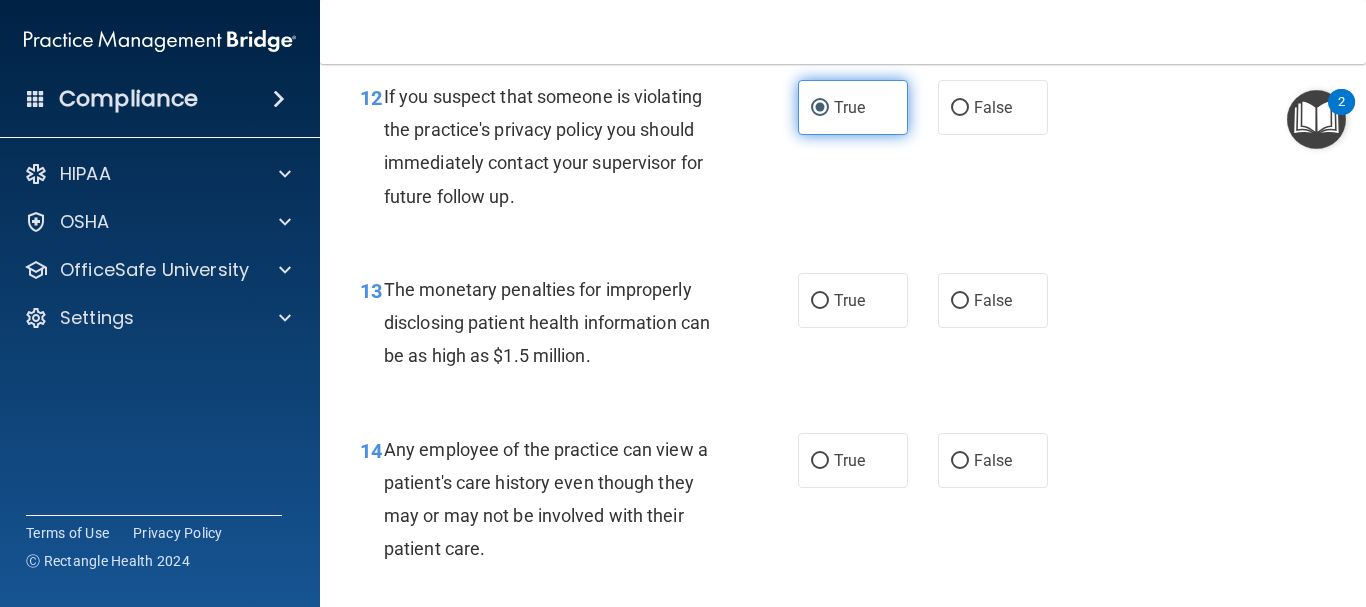 scroll, scrollTop: 2300, scrollLeft: 0, axis: vertical 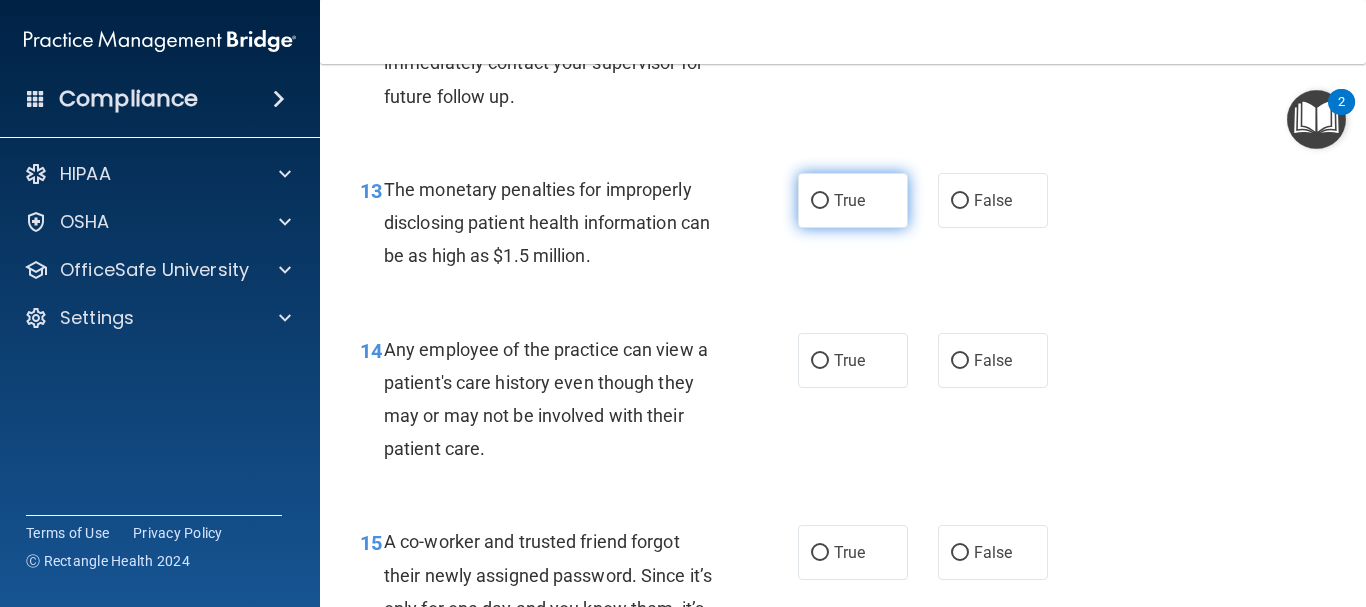 click on "True" at bounding box center (853, 200) 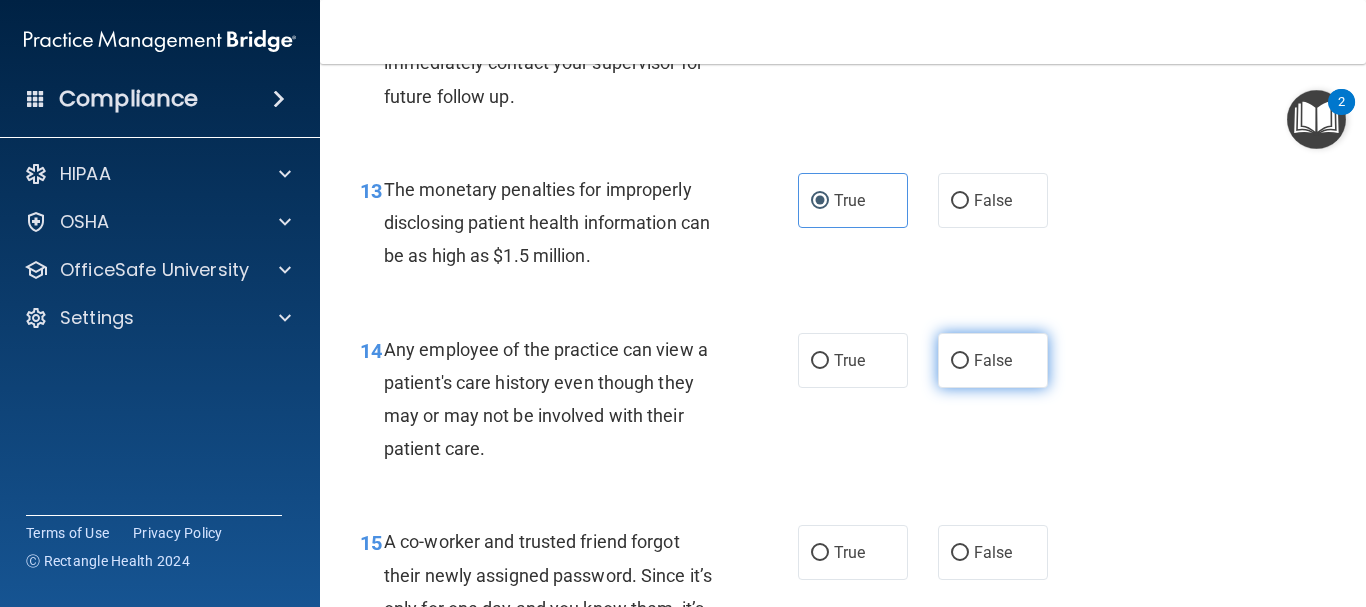 click on "False" at bounding box center [993, 360] 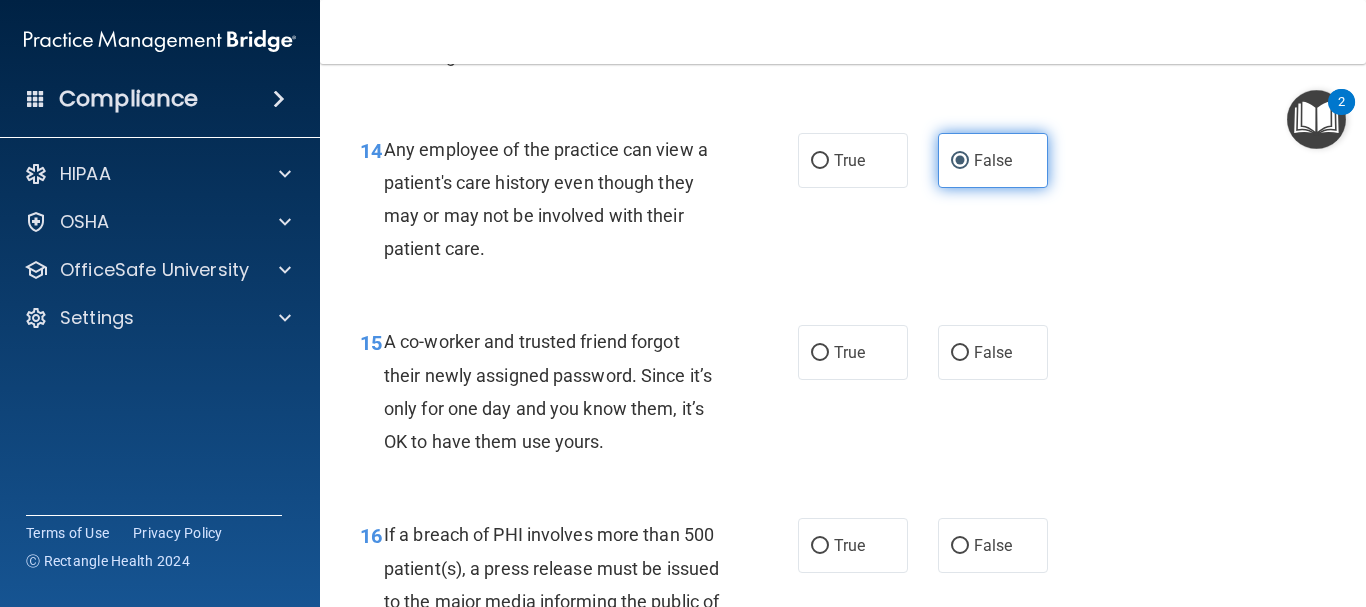scroll, scrollTop: 2600, scrollLeft: 0, axis: vertical 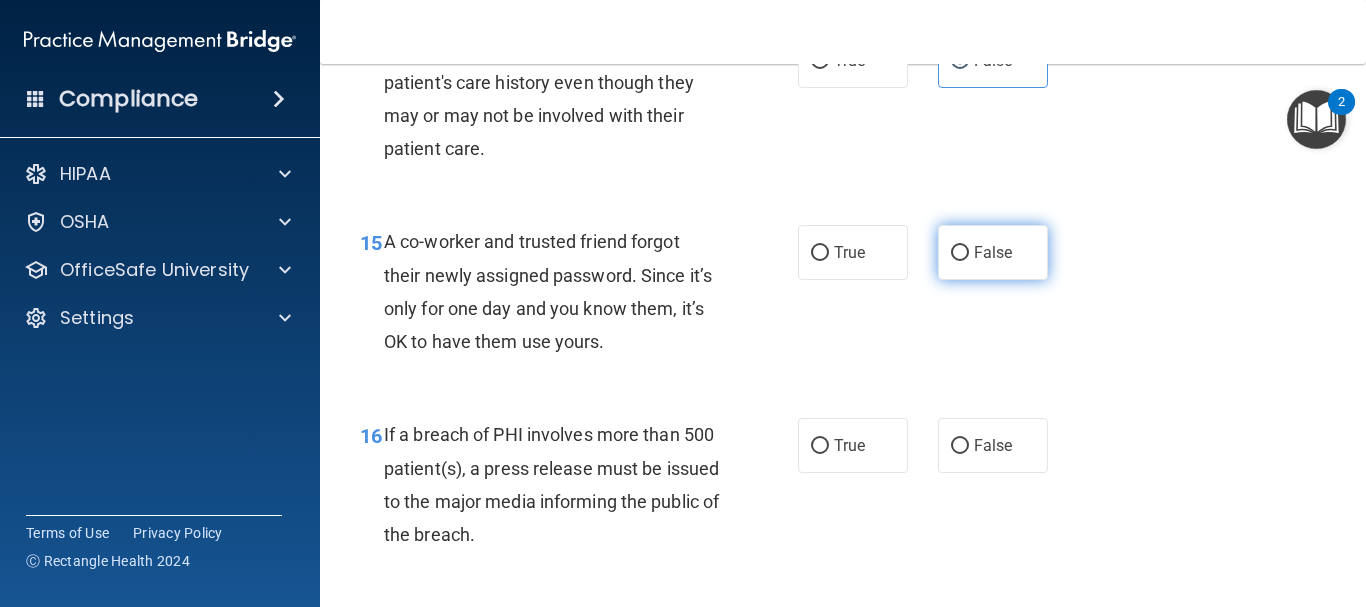 click on "False" at bounding box center (993, 252) 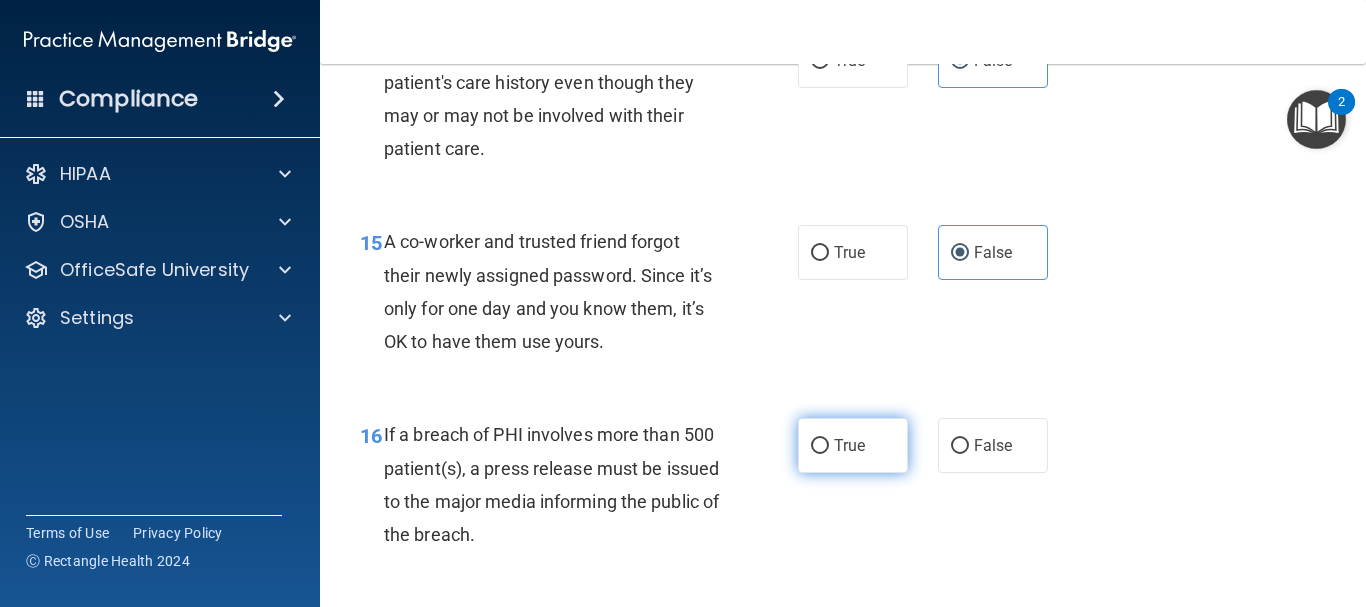click on "True" at bounding box center (849, 445) 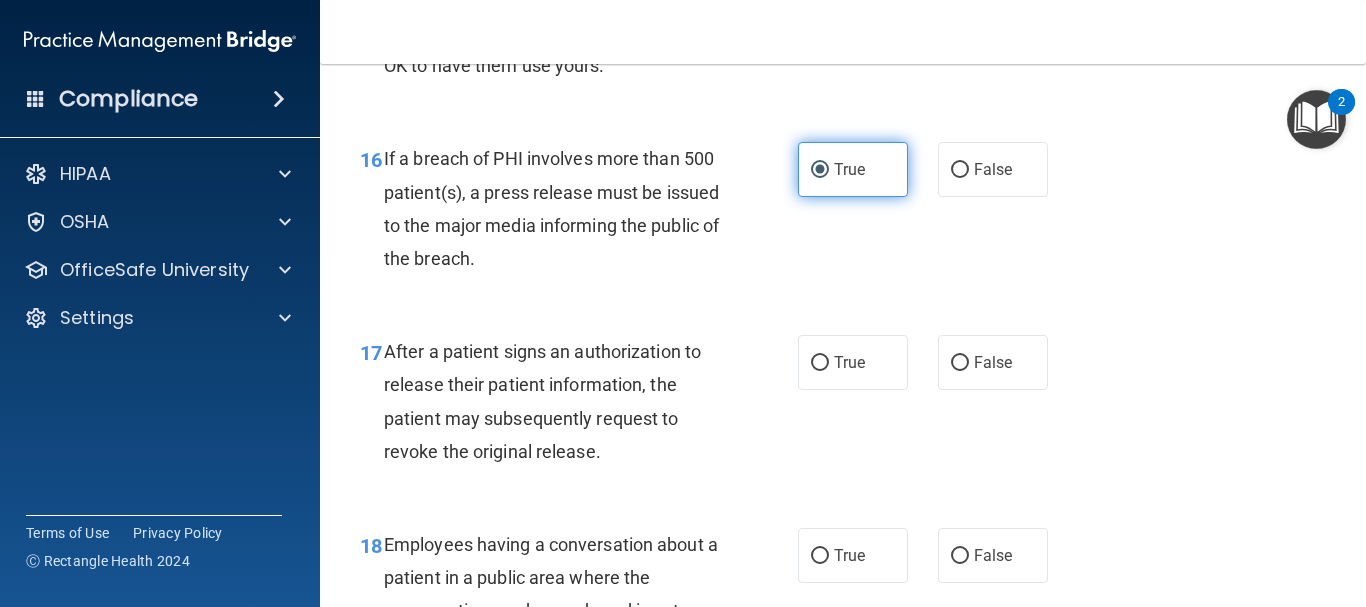 scroll, scrollTop: 2900, scrollLeft: 0, axis: vertical 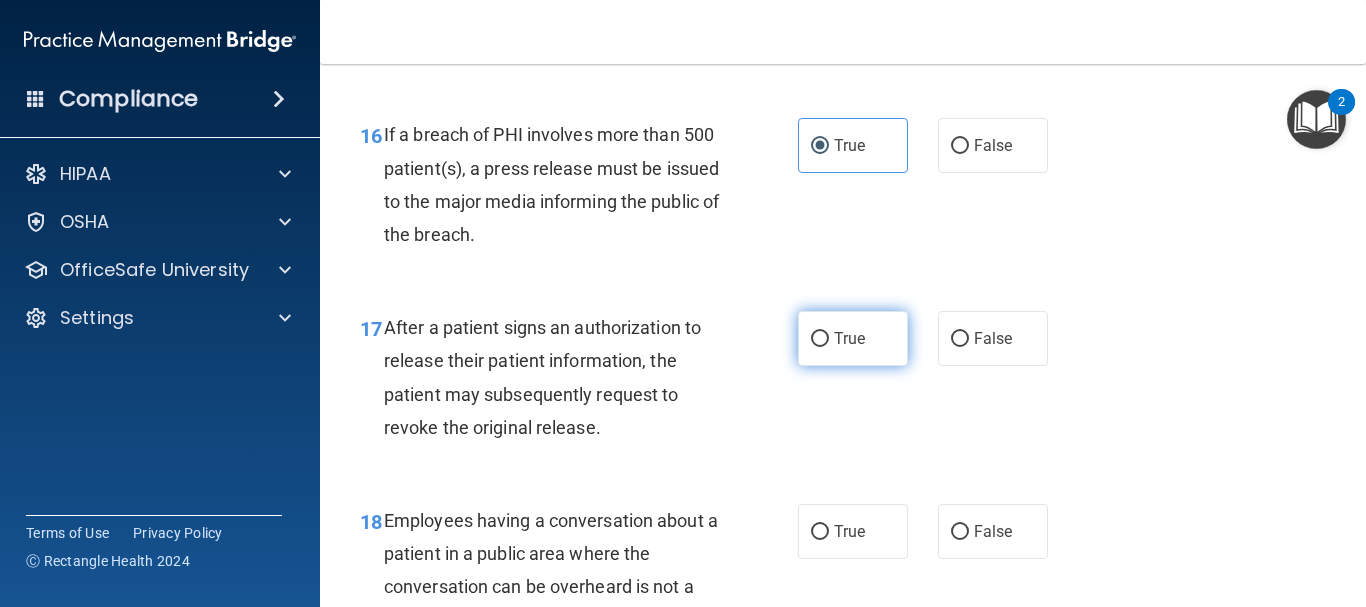 click on "True" at bounding box center [853, 338] 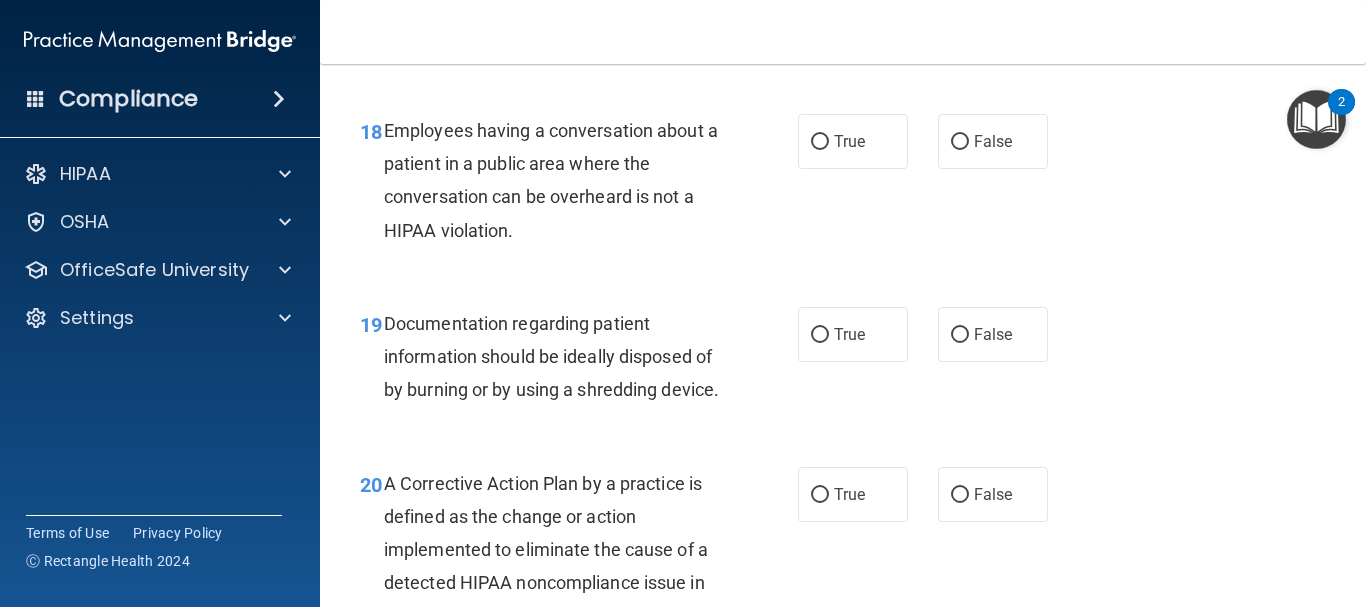 scroll, scrollTop: 3300, scrollLeft: 0, axis: vertical 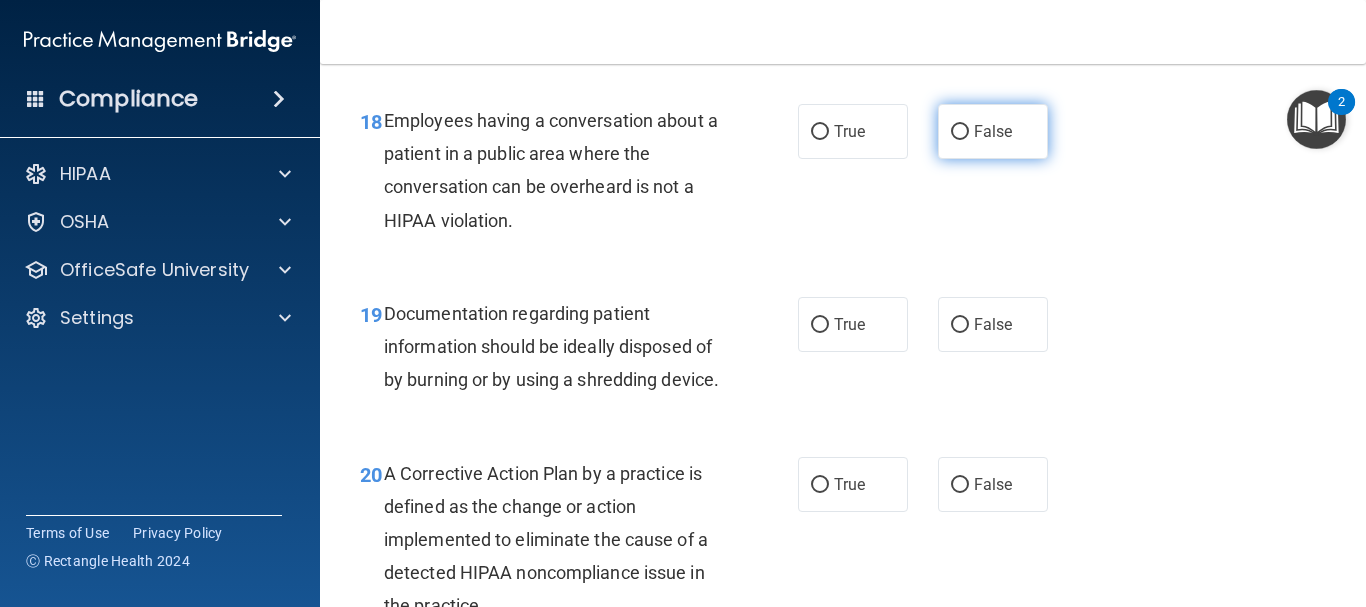 click on "False" at bounding box center [993, 131] 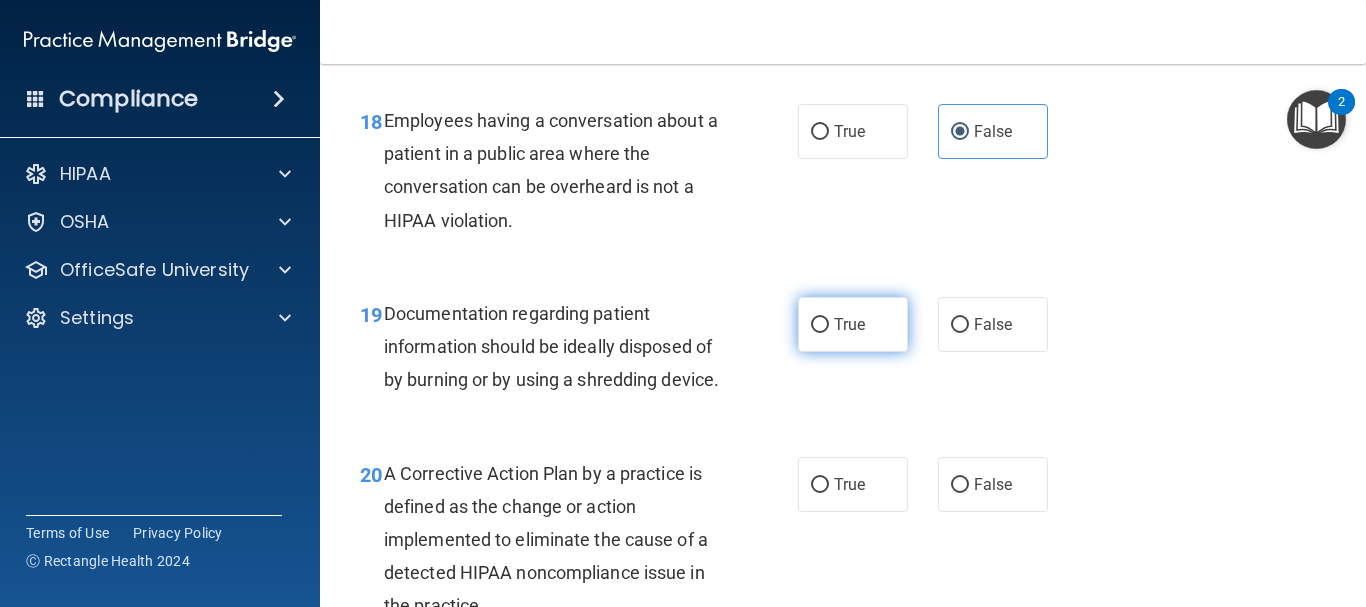 click on "True" at bounding box center [820, 325] 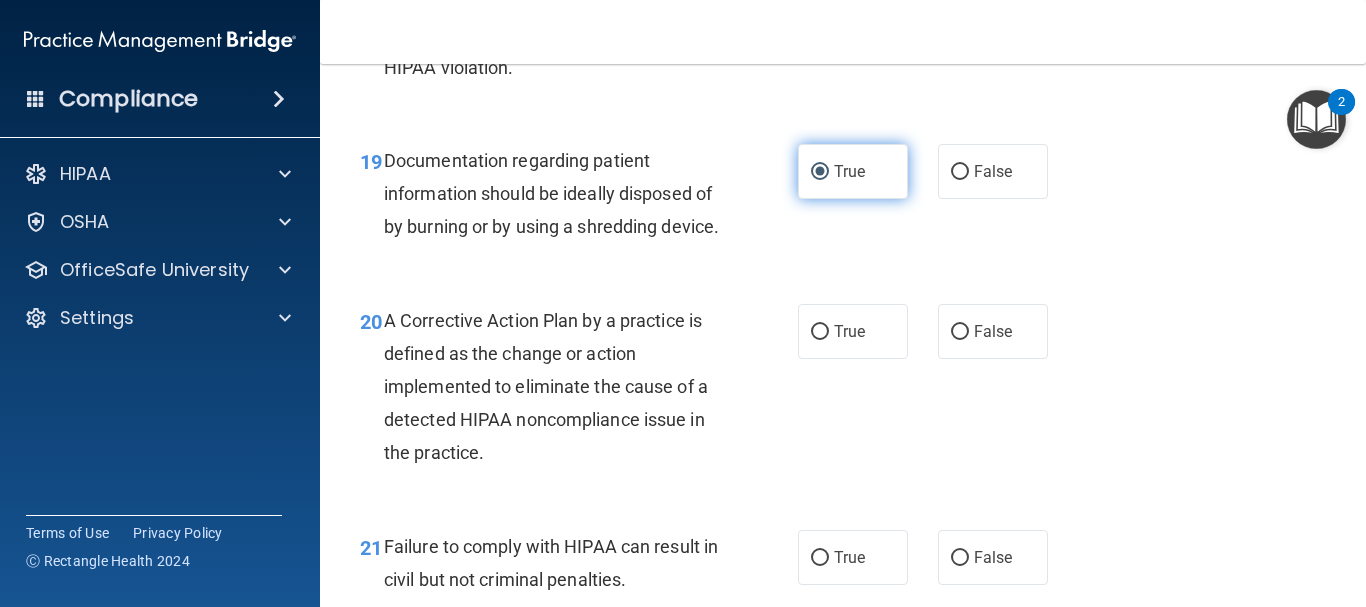 scroll, scrollTop: 3500, scrollLeft: 0, axis: vertical 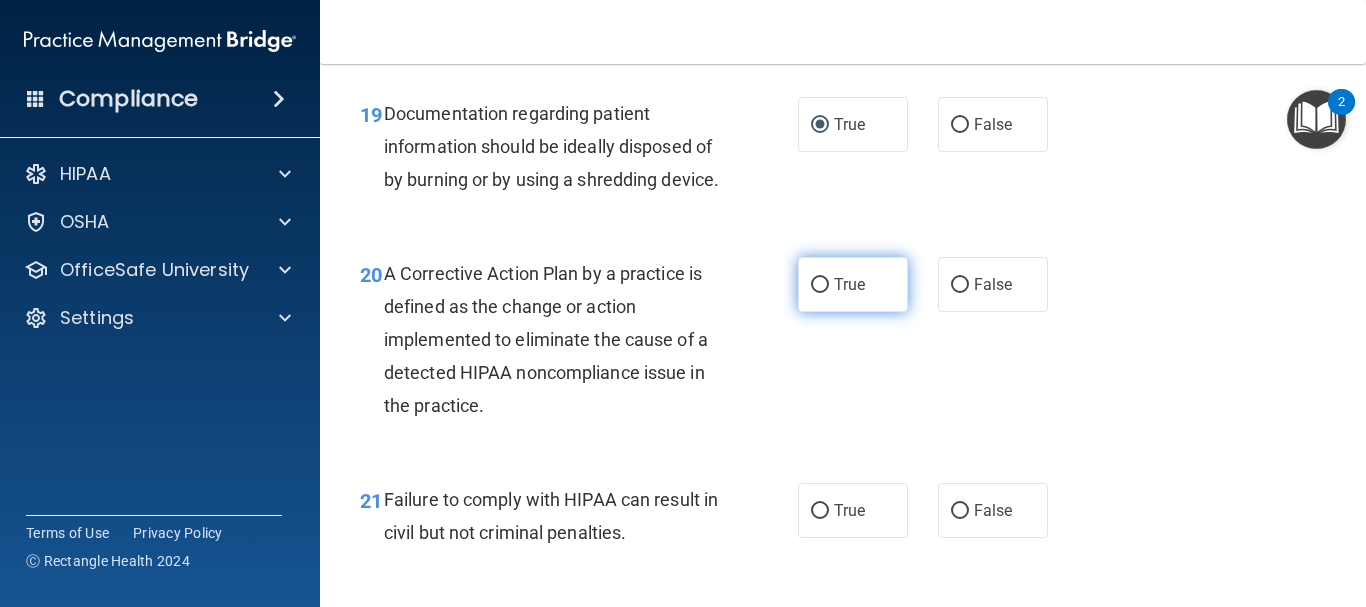 click on "True" at bounding box center (853, 284) 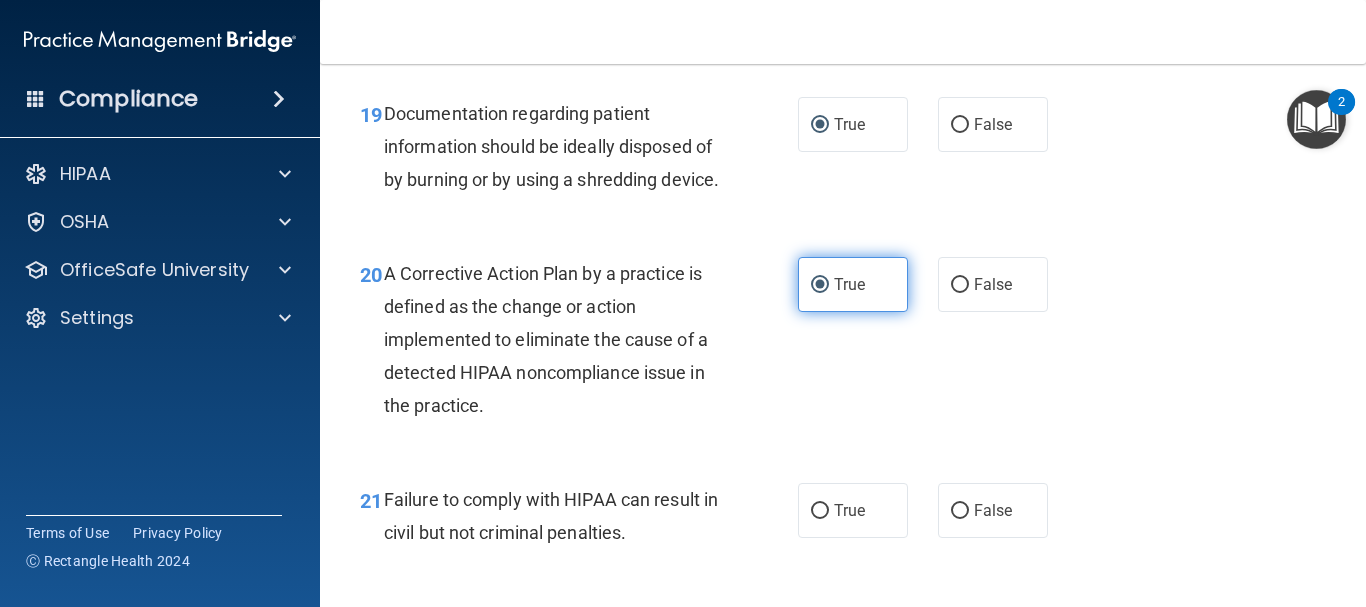 scroll, scrollTop: 3600, scrollLeft: 0, axis: vertical 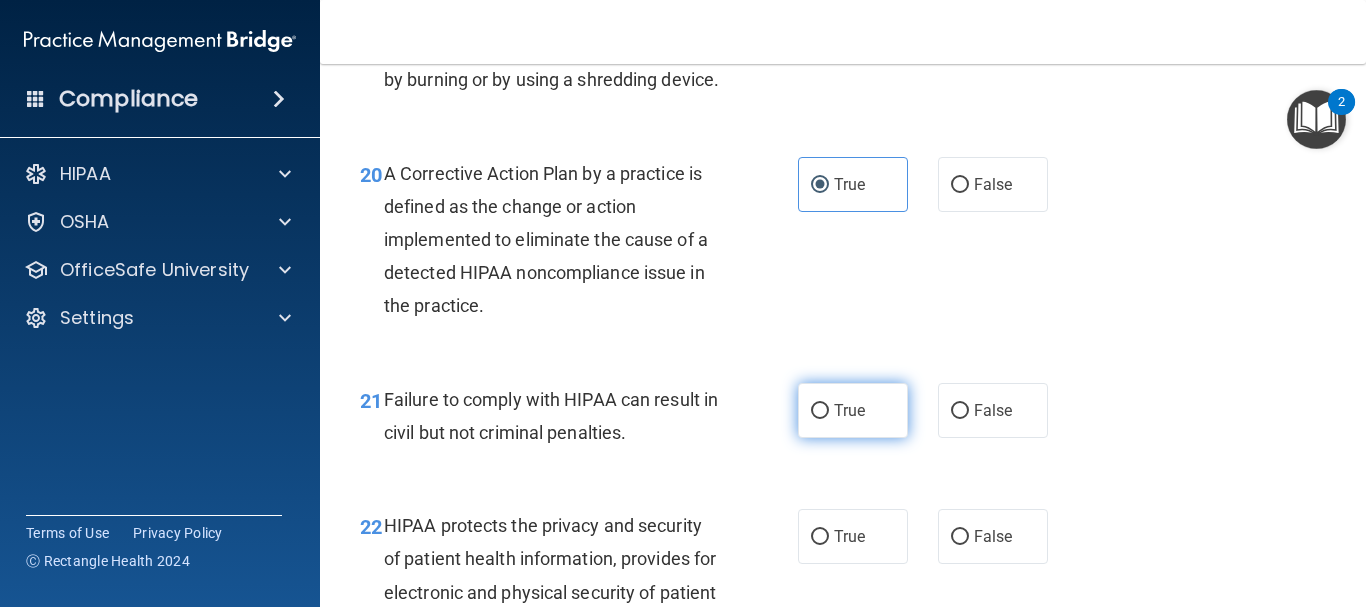 click on "True" at bounding box center [853, 410] 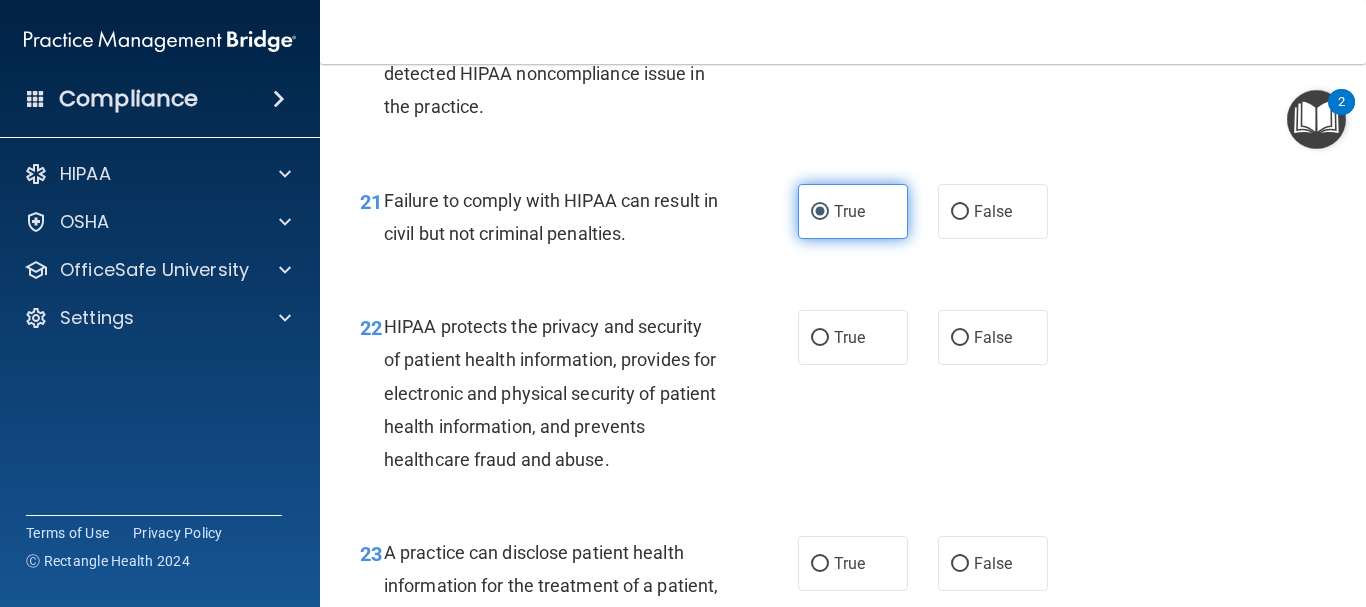 scroll, scrollTop: 3800, scrollLeft: 0, axis: vertical 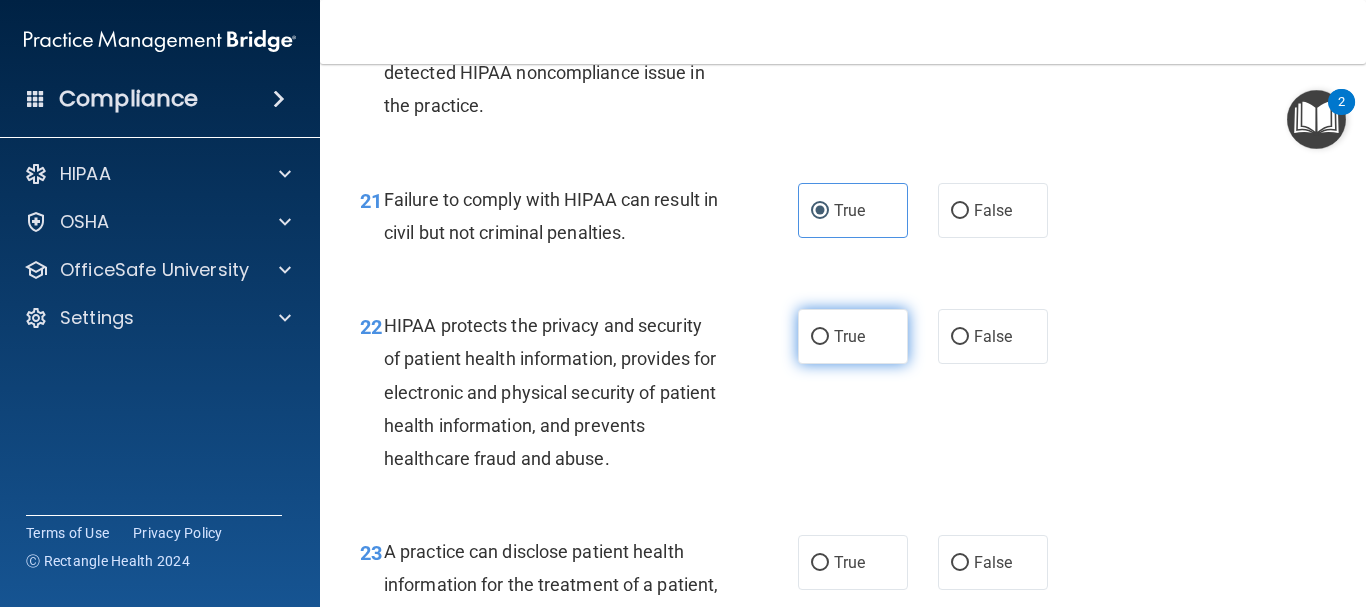 click on "True" at bounding box center (853, 336) 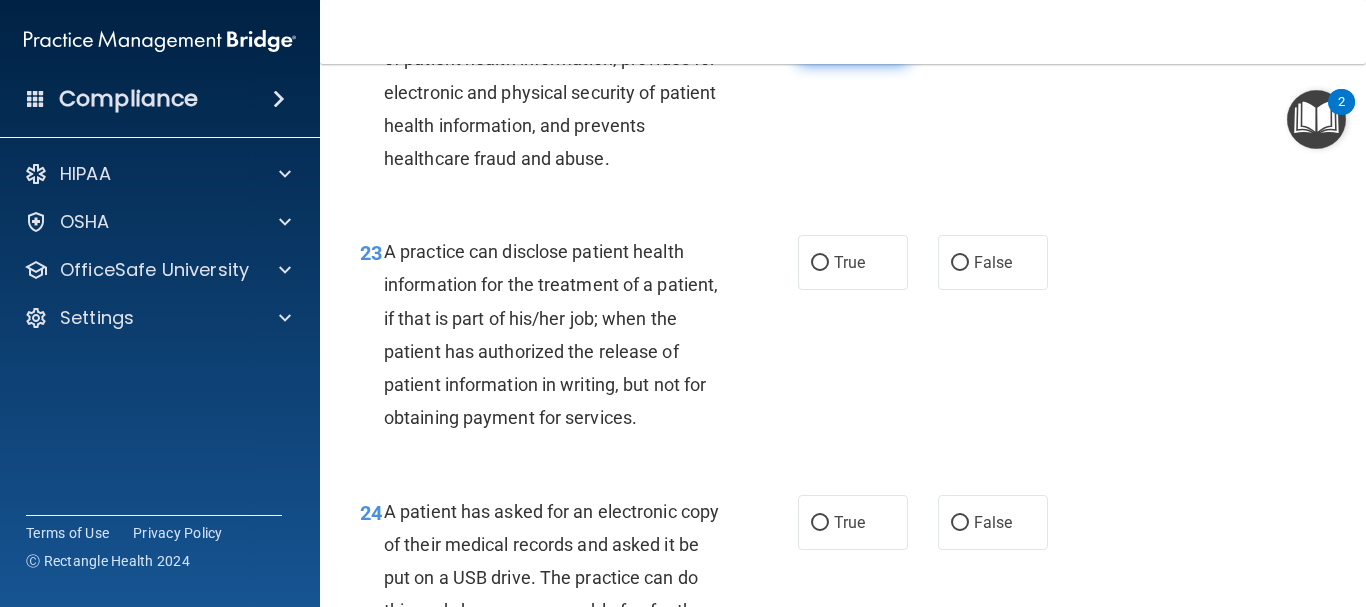 scroll, scrollTop: 4200, scrollLeft: 0, axis: vertical 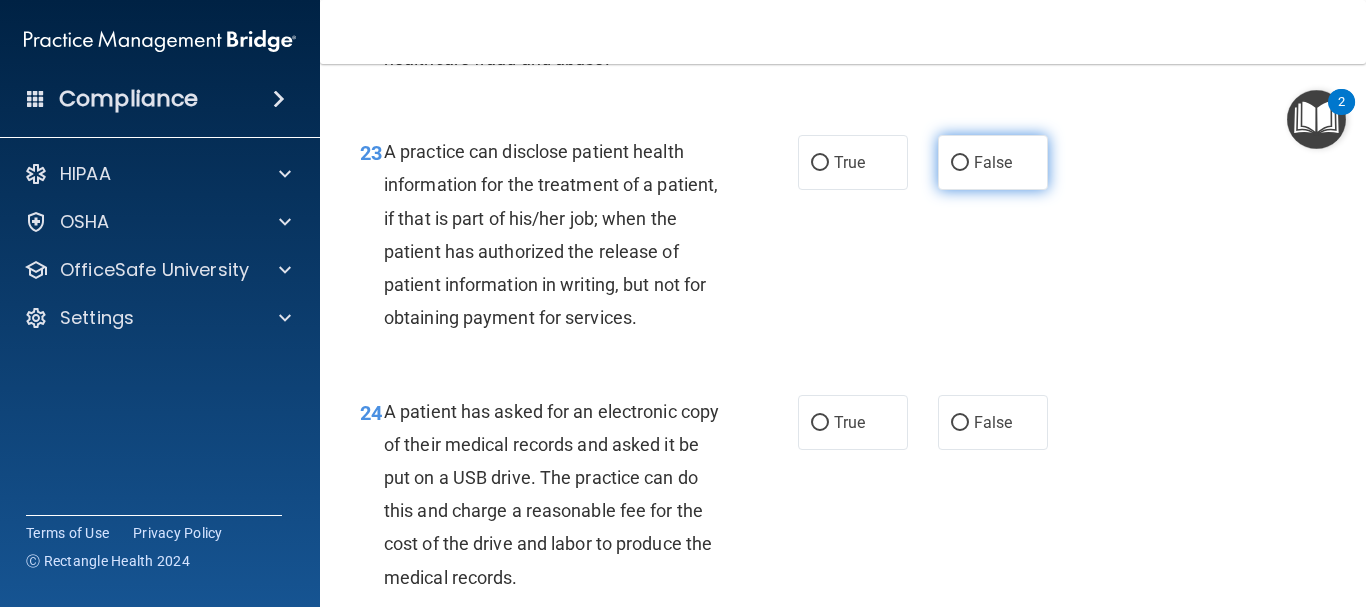 click on "False" at bounding box center (993, 162) 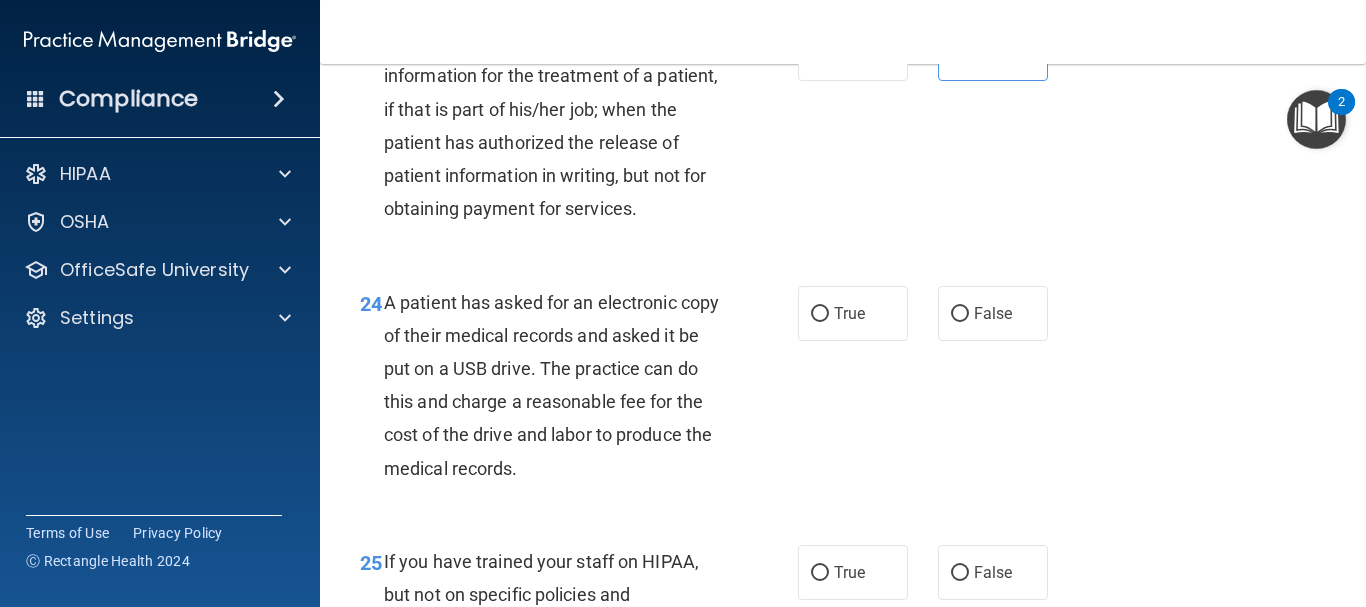 scroll, scrollTop: 4400, scrollLeft: 0, axis: vertical 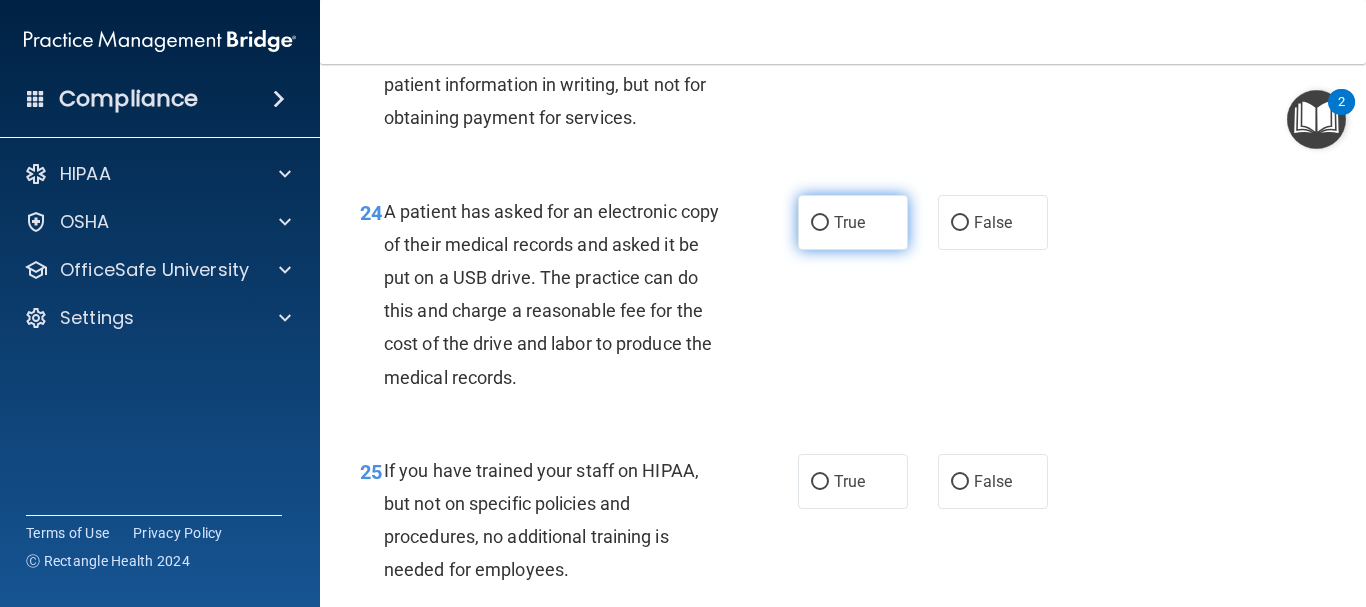 click on "True" at bounding box center [853, 222] 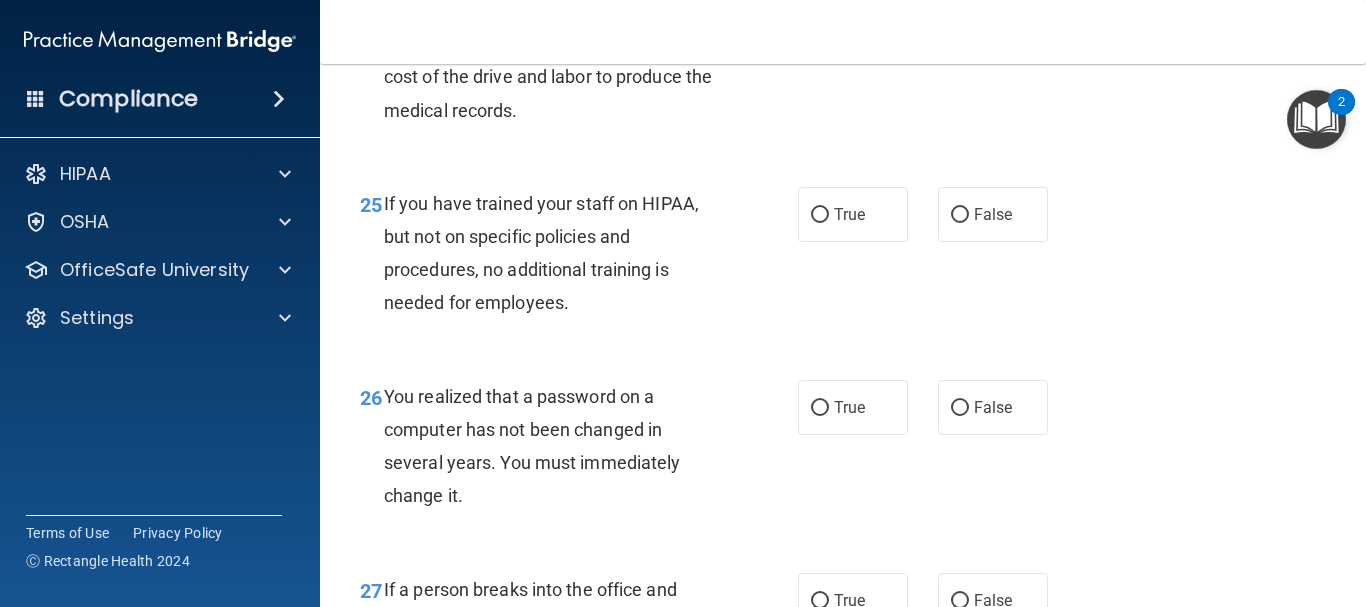 scroll, scrollTop: 4700, scrollLeft: 0, axis: vertical 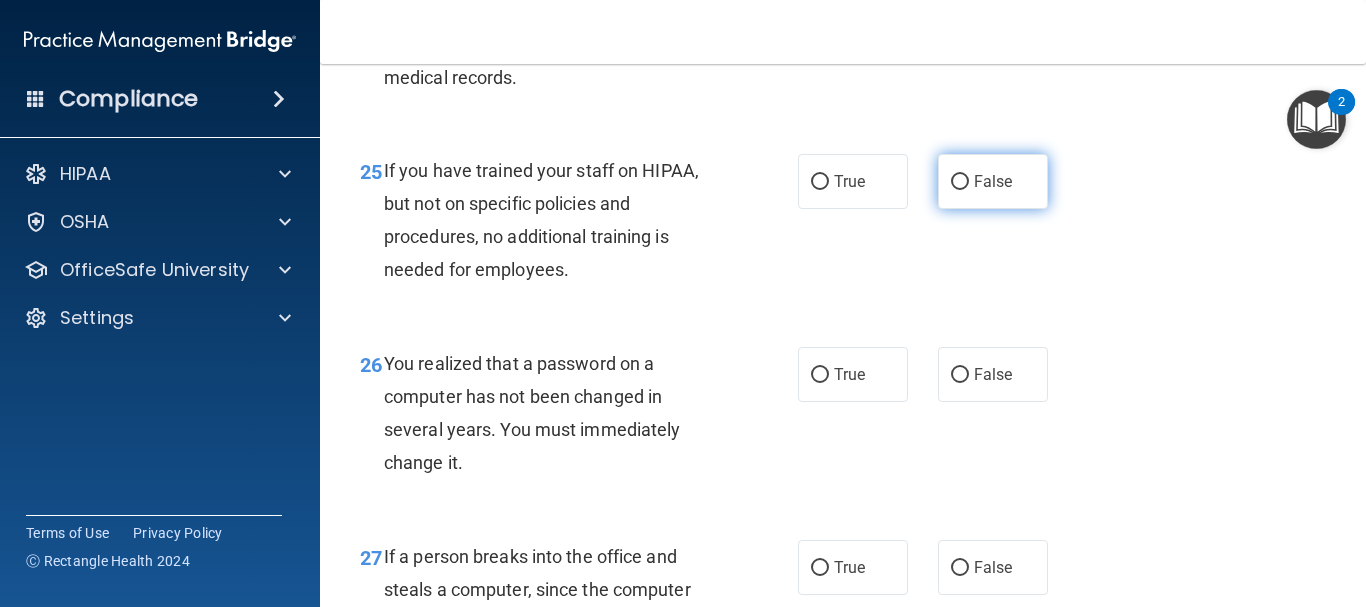 click on "False" at bounding box center [960, 182] 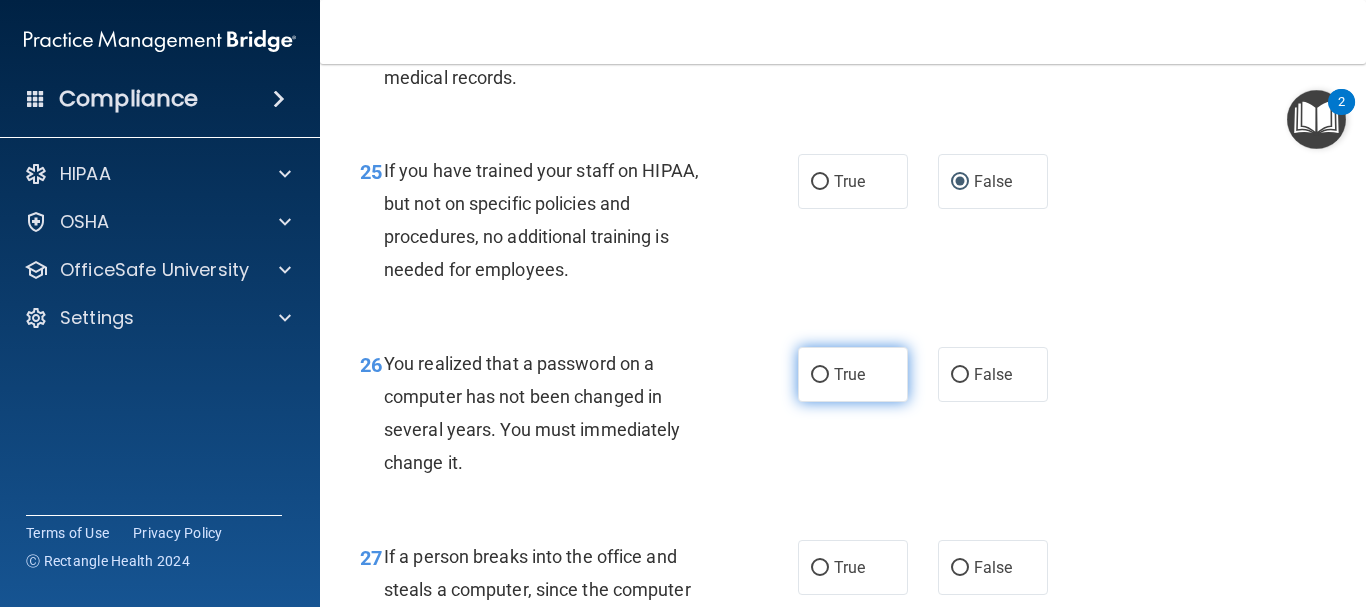 click on "True" at bounding box center [820, 375] 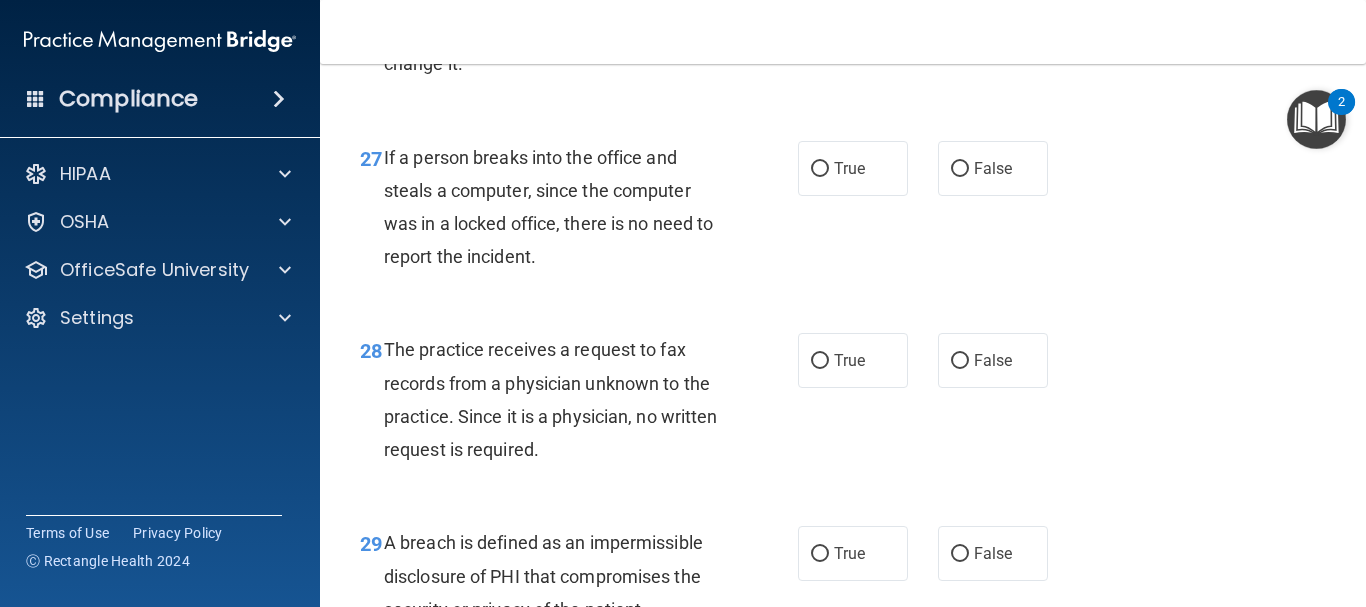 scroll, scrollTop: 5100, scrollLeft: 0, axis: vertical 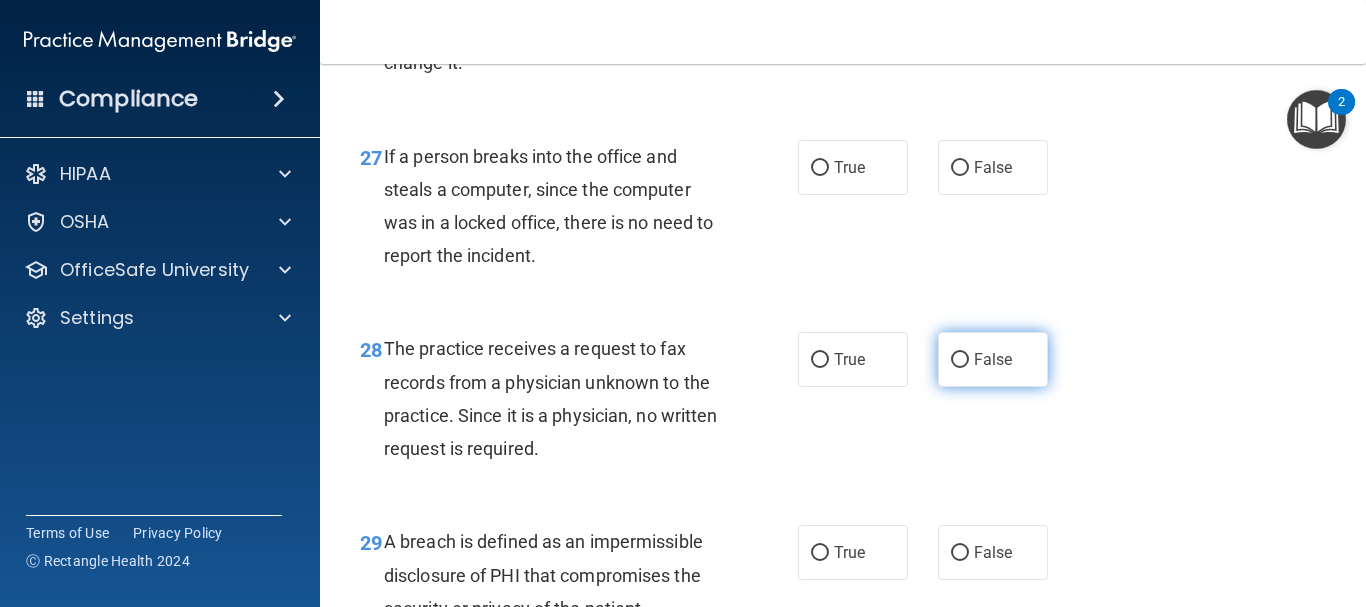 click on "False" at bounding box center [960, 360] 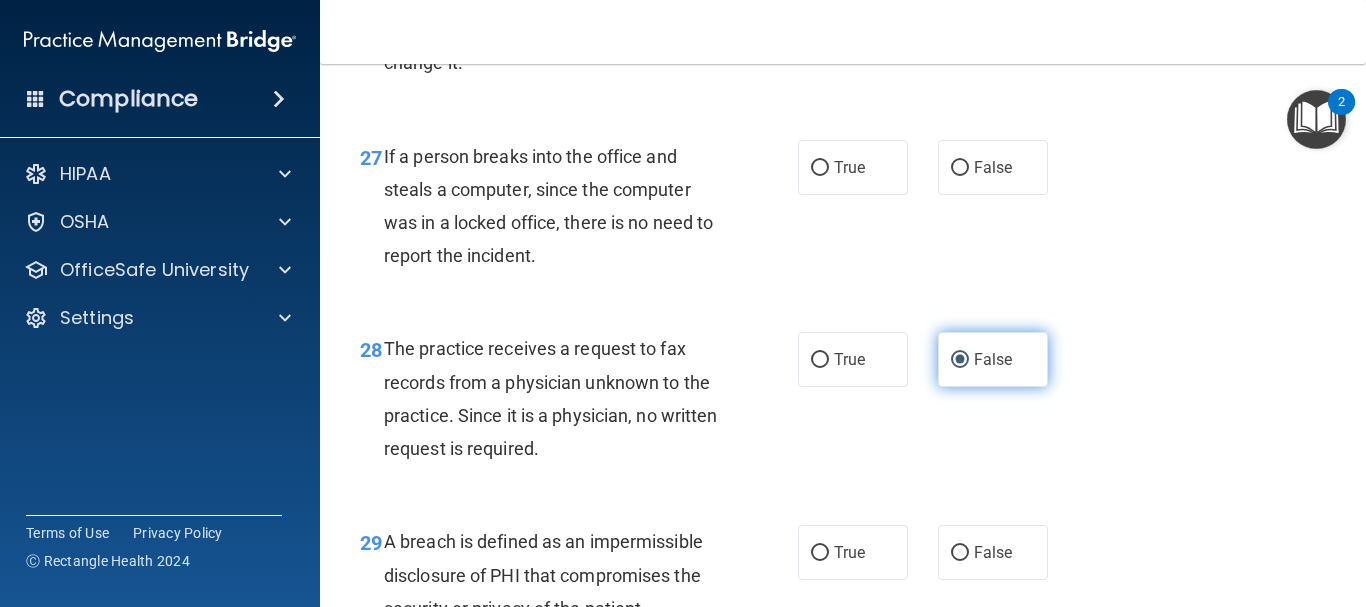 scroll, scrollTop: 5200, scrollLeft: 0, axis: vertical 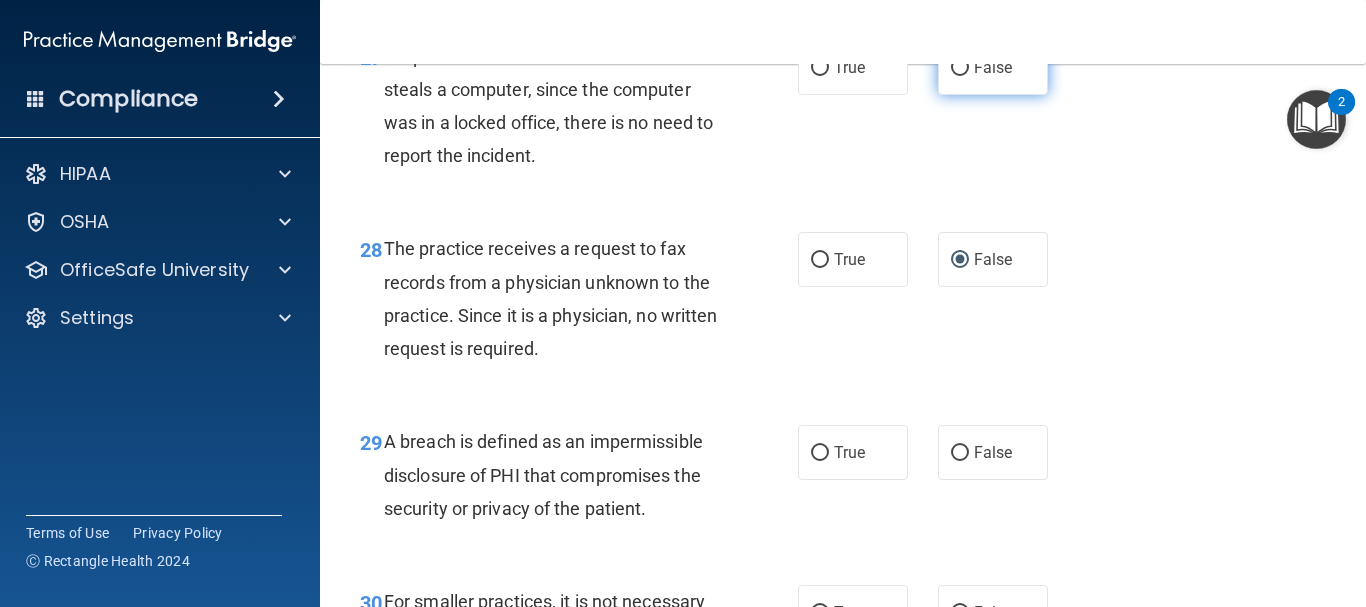 click on "False" at bounding box center (960, 68) 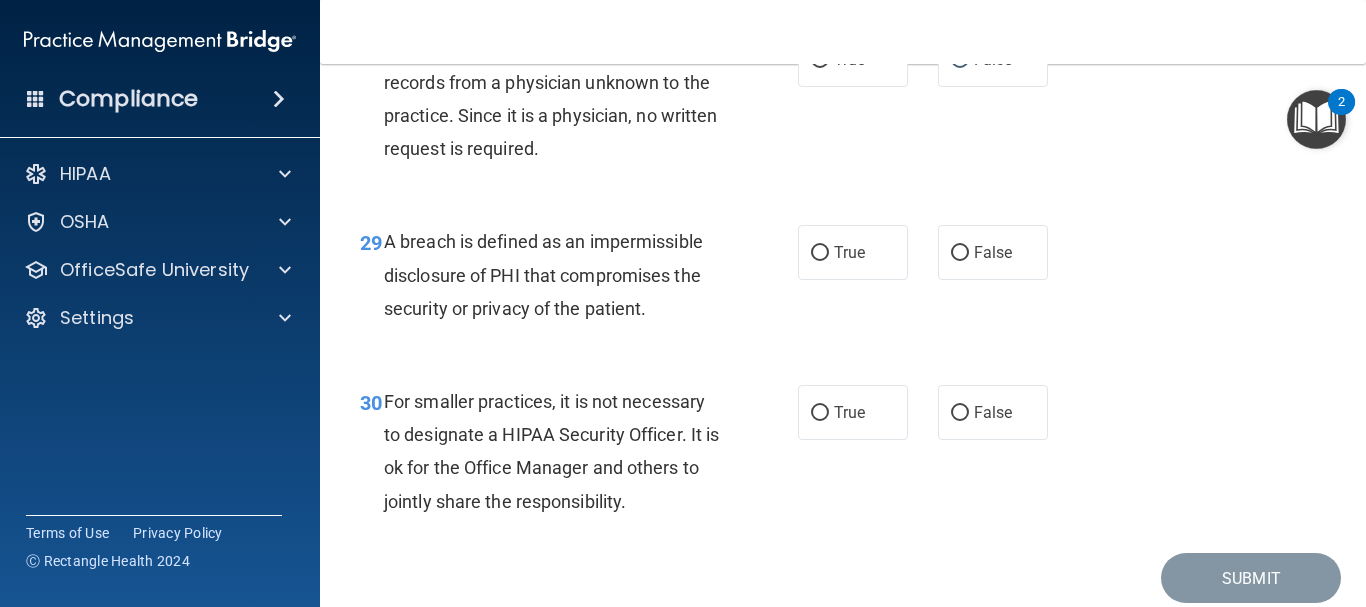scroll, scrollTop: 5510, scrollLeft: 0, axis: vertical 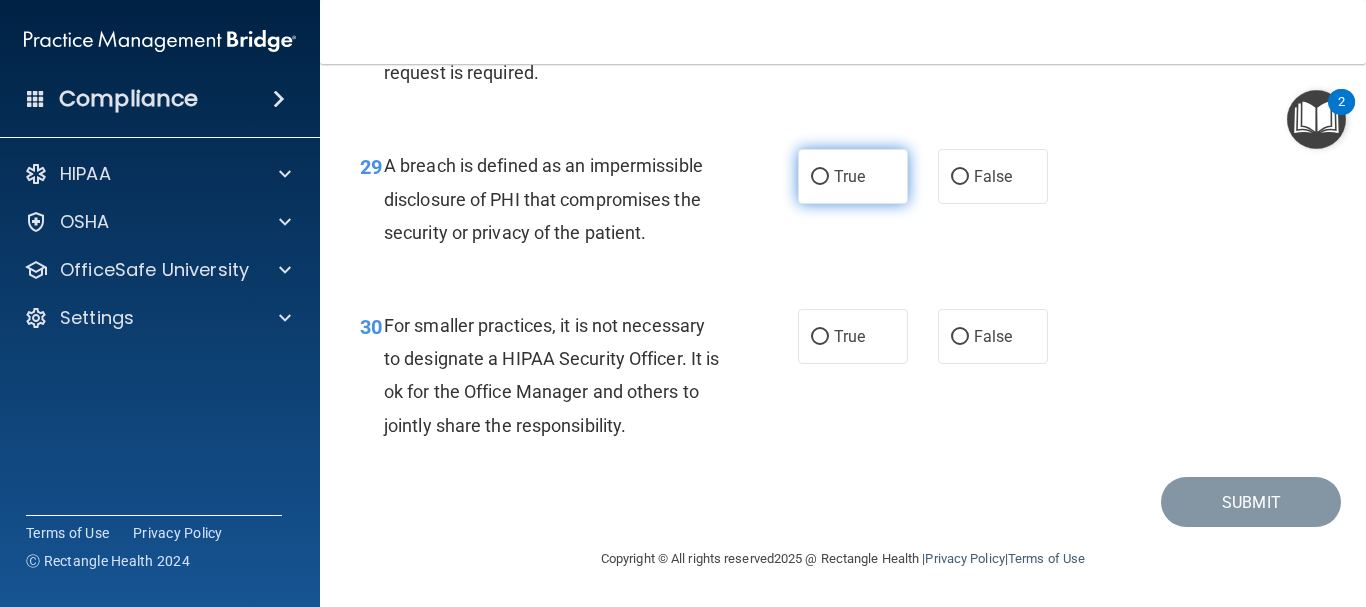click on "True" at bounding box center (820, 177) 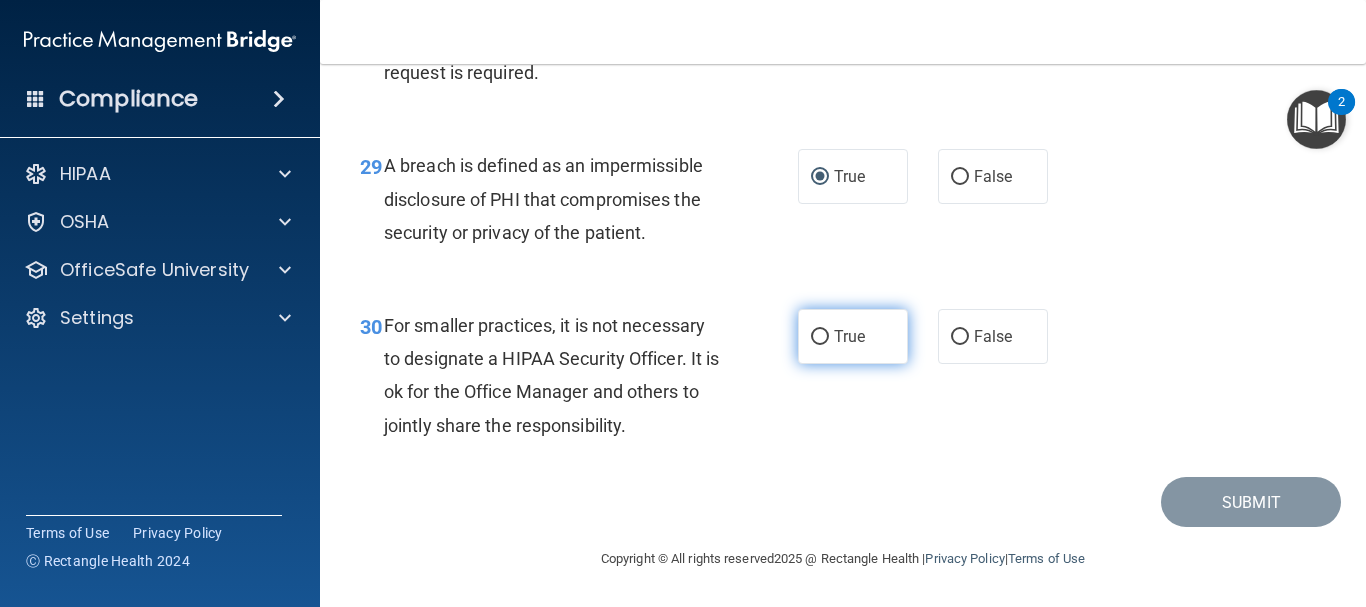 click on "True" at bounding box center [853, 336] 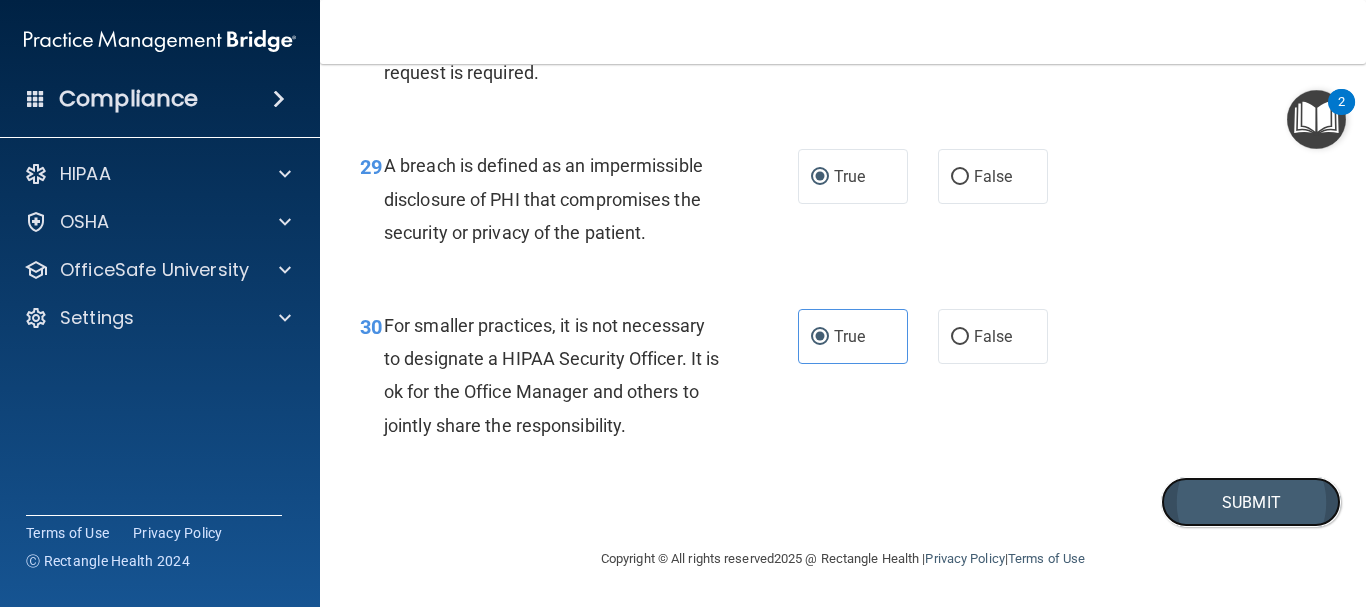 click on "Submit" at bounding box center (1251, 502) 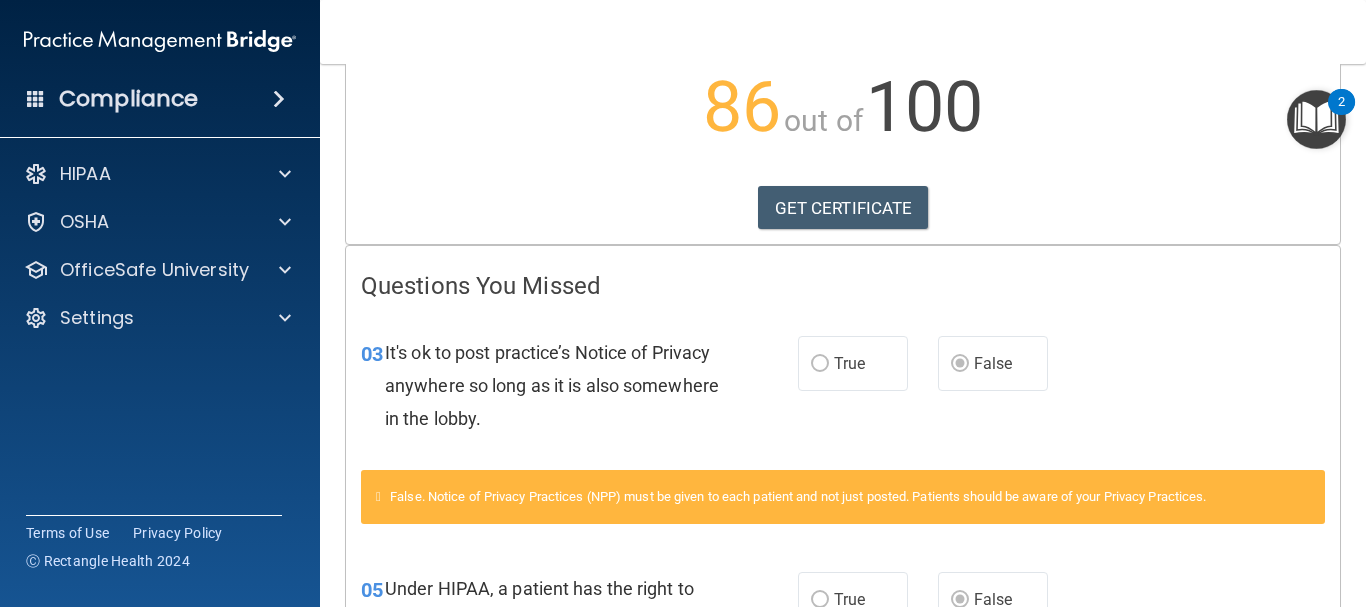 scroll, scrollTop: 300, scrollLeft: 0, axis: vertical 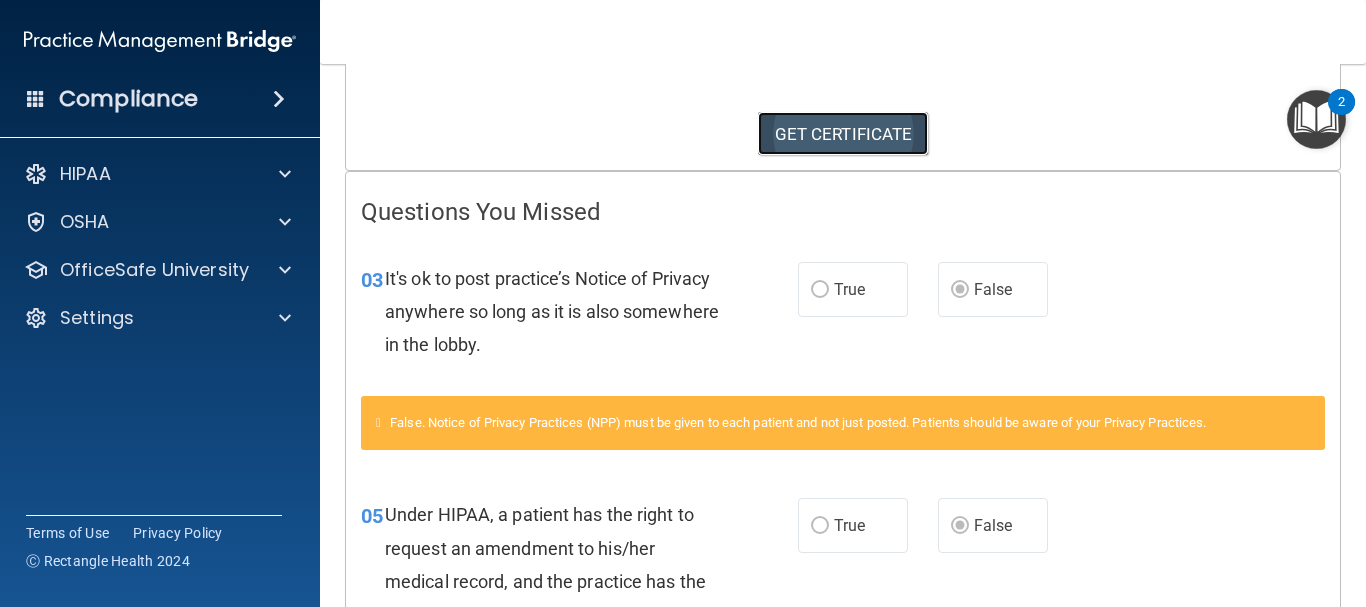 click on "GET CERTIFICATE" at bounding box center (843, 134) 